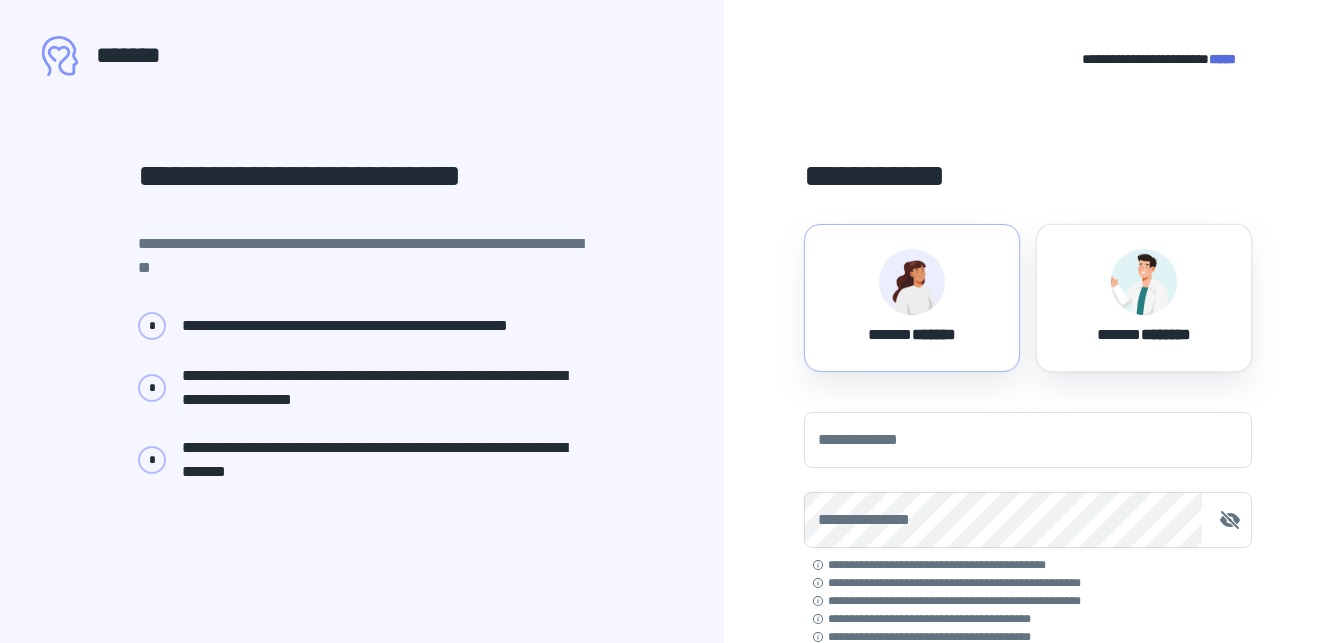 scroll, scrollTop: 0, scrollLeft: 0, axis: both 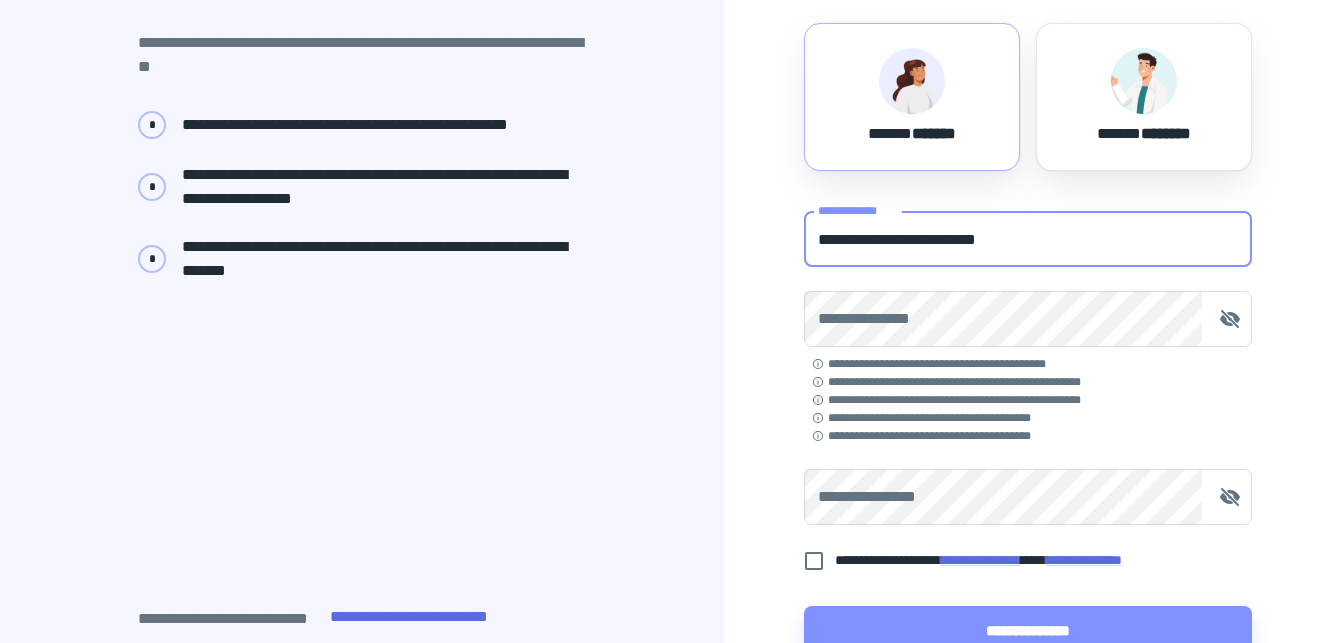 type on "**********" 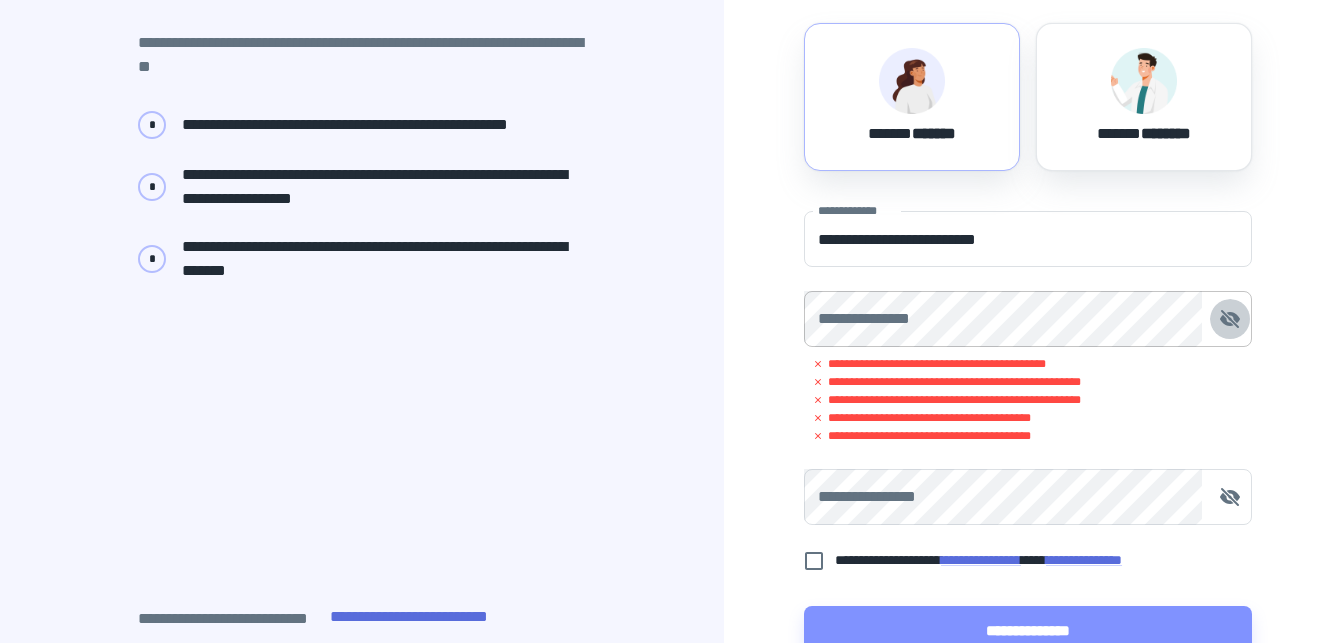 type 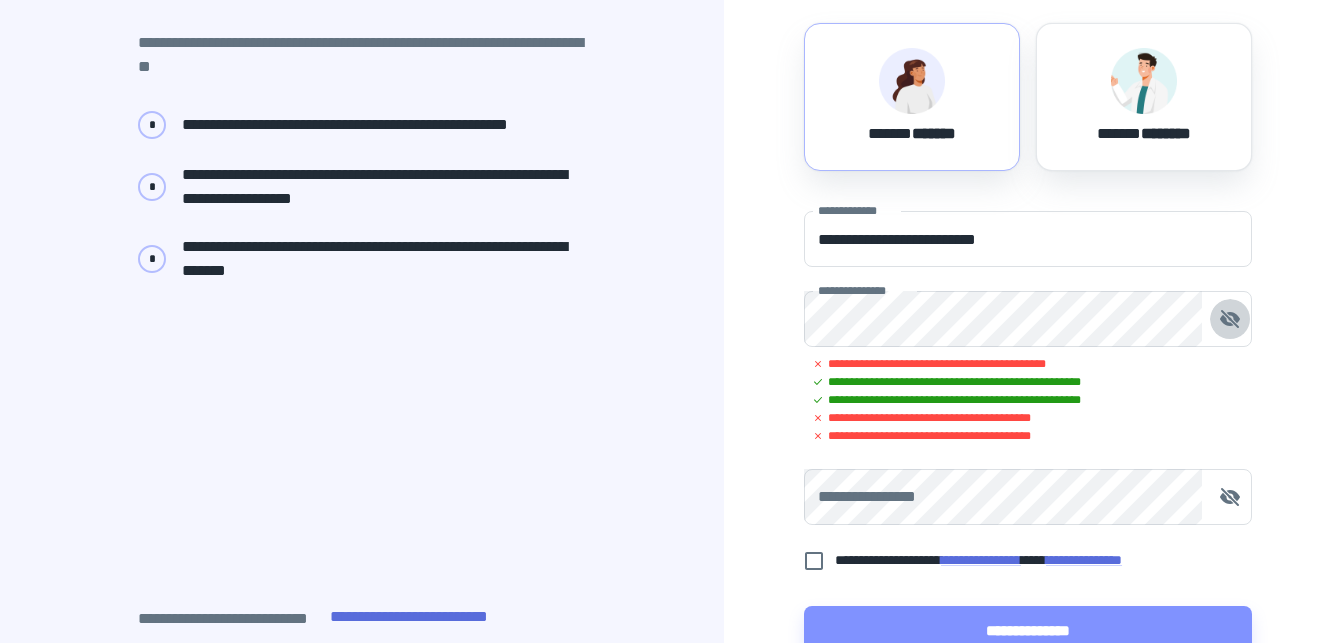 click 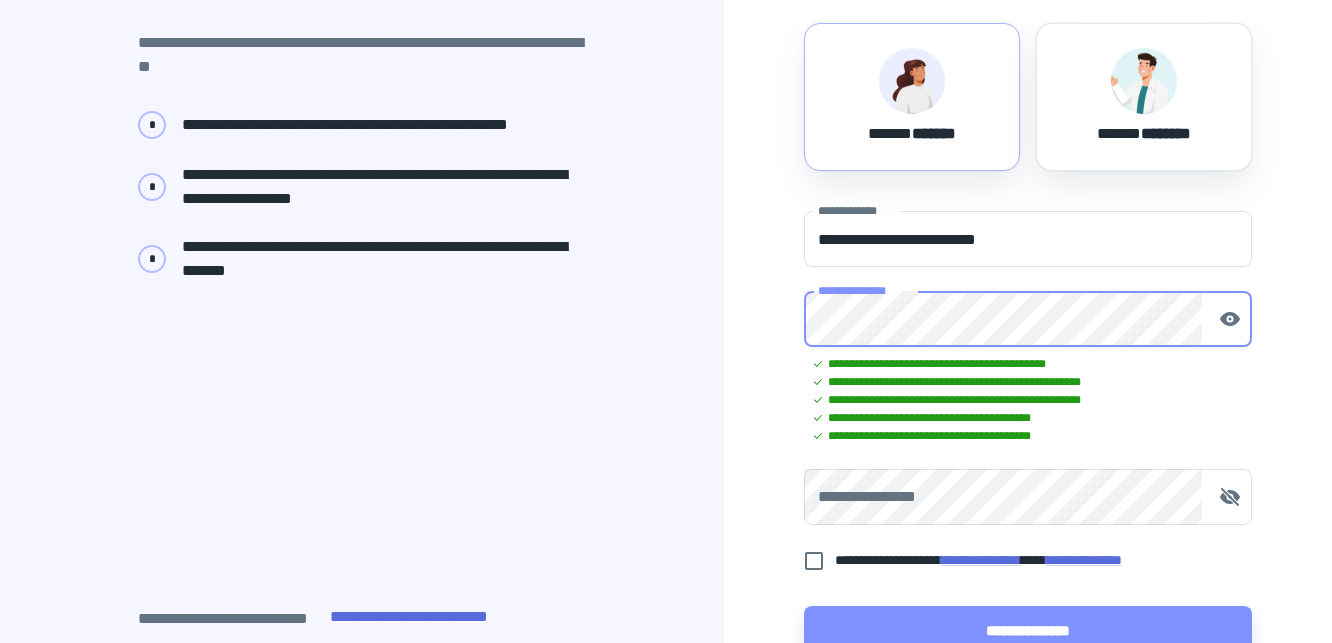 click on "**********" at bounding box center (1028, 497) 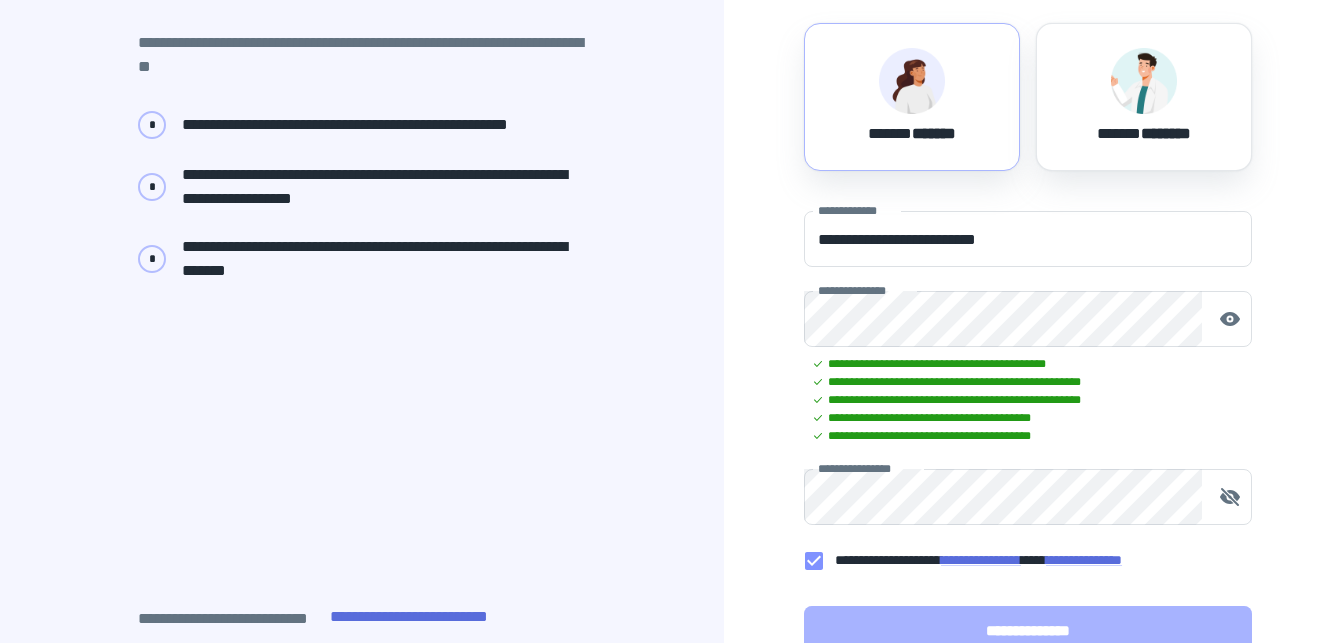 click on "**********" at bounding box center [1028, 630] 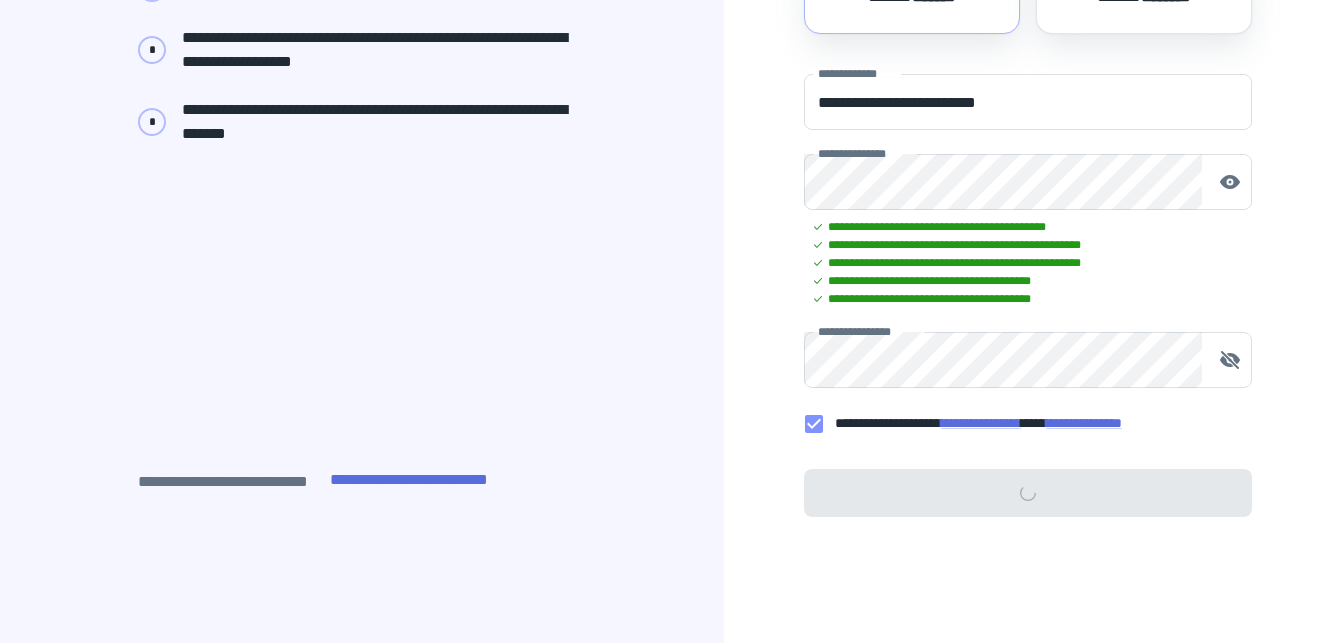 scroll, scrollTop: 340, scrollLeft: 0, axis: vertical 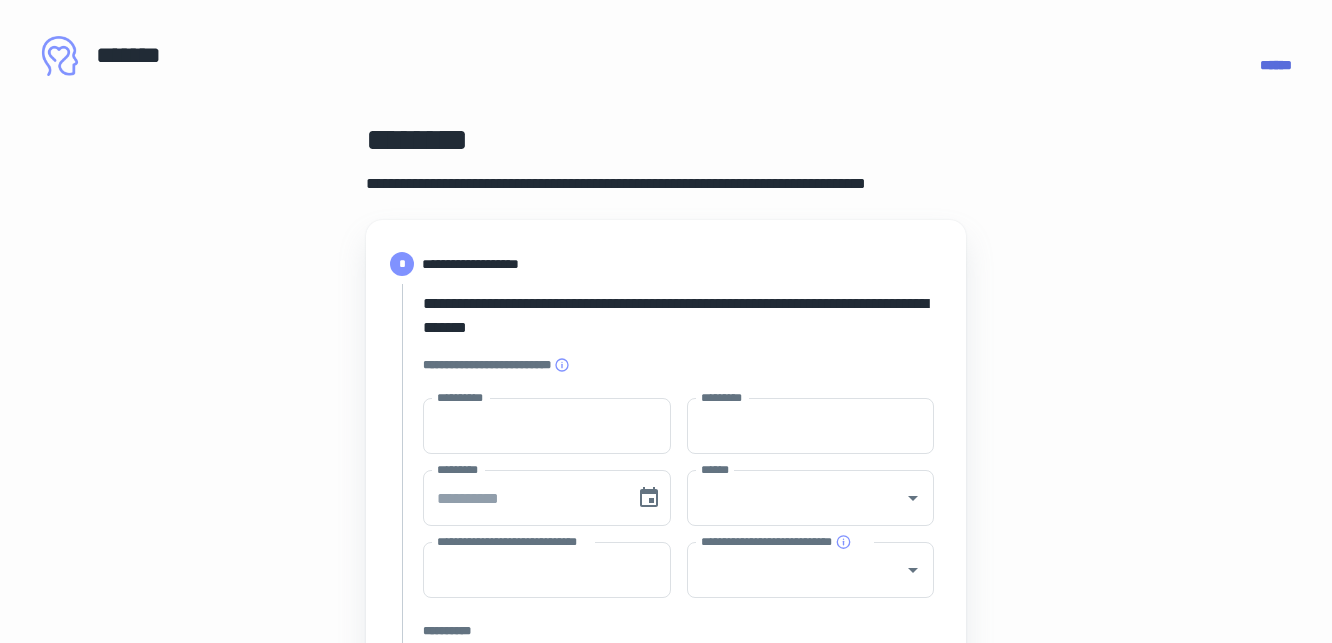 type on "****" 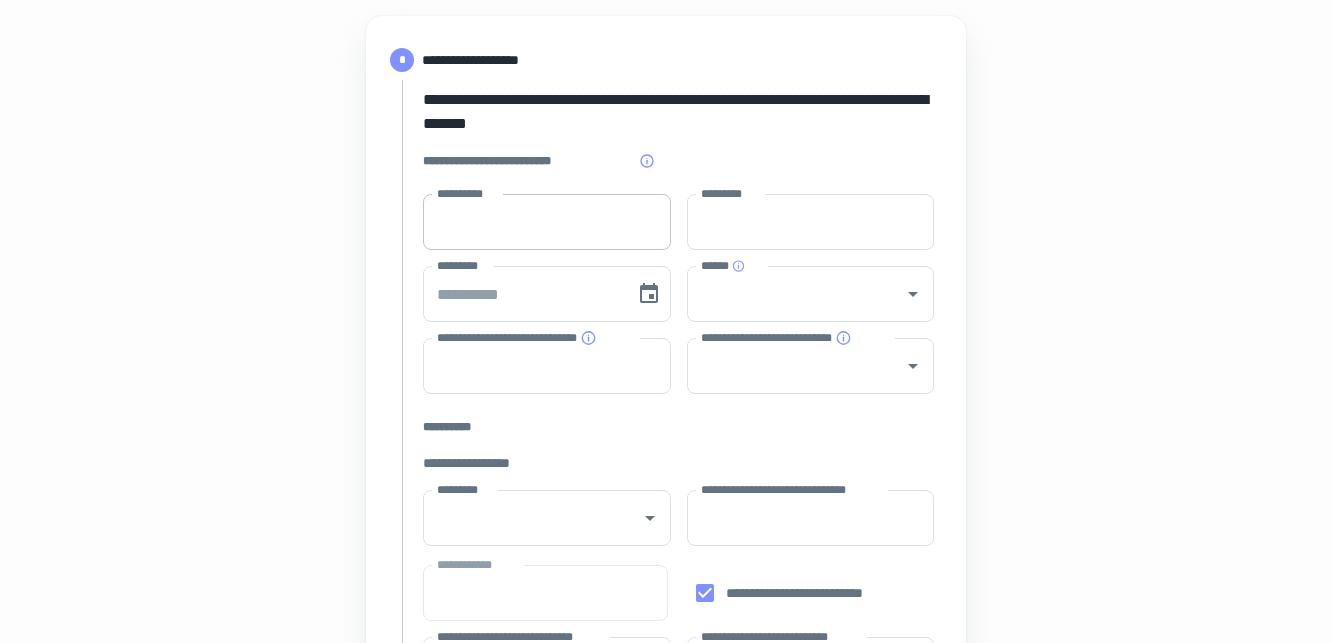scroll, scrollTop: 242, scrollLeft: 0, axis: vertical 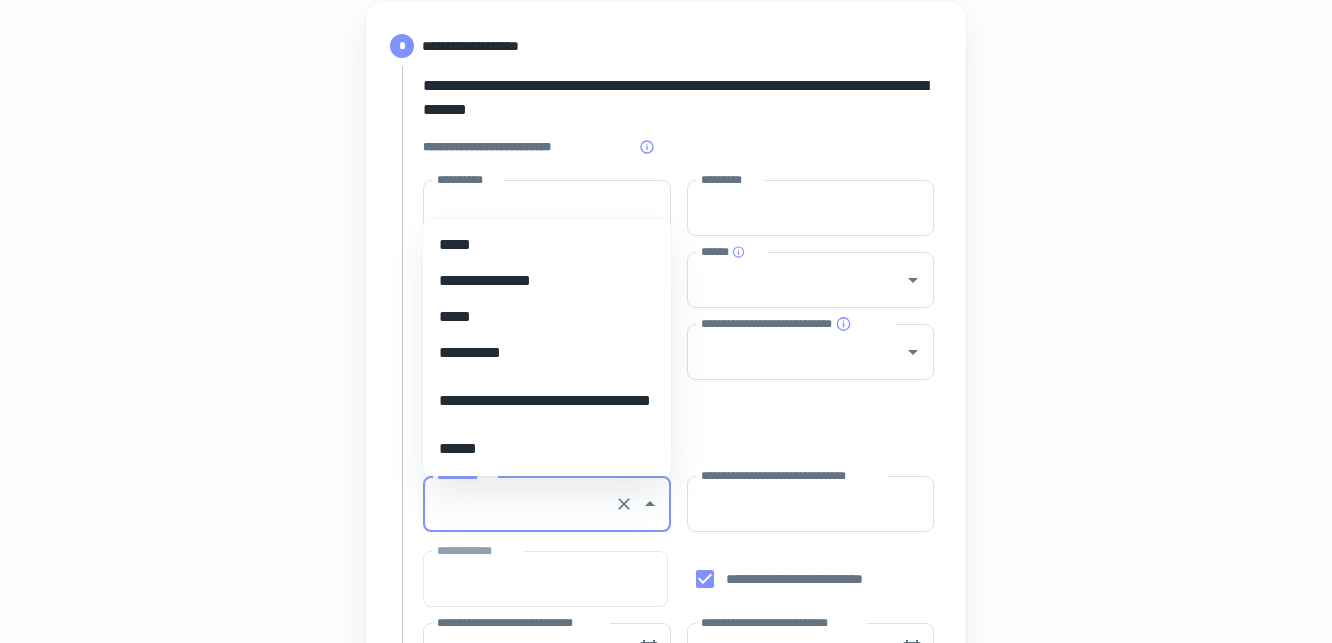 click on "*********" at bounding box center (519, 504) 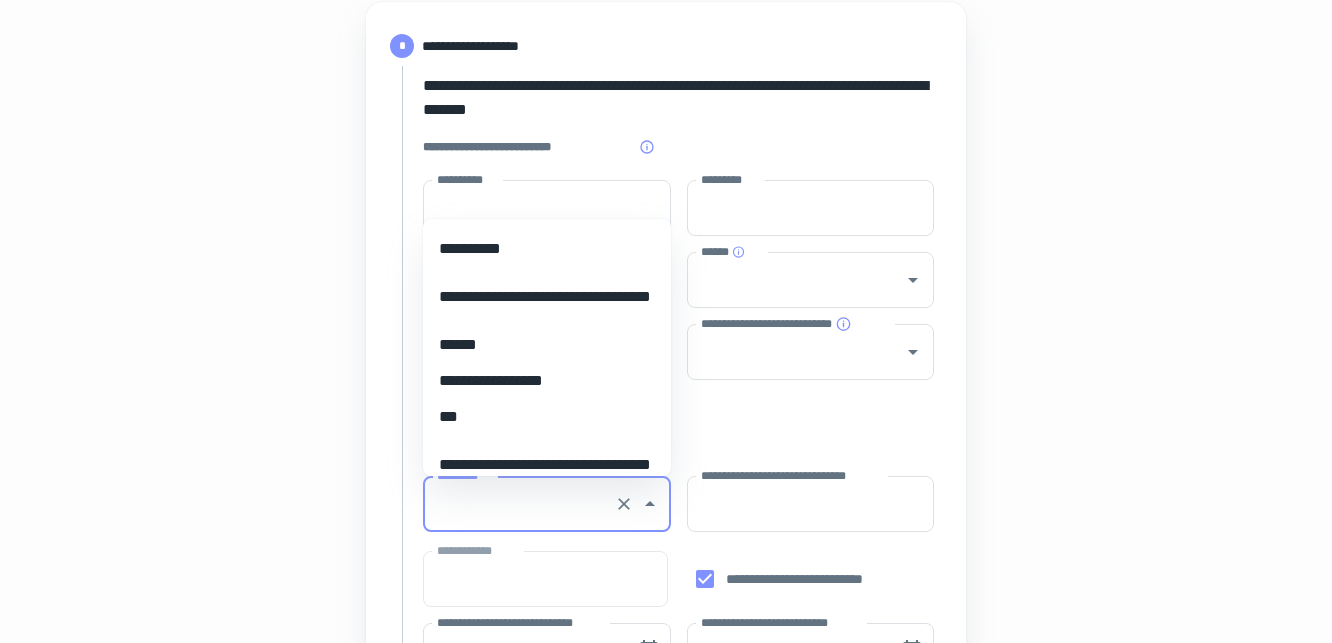 scroll, scrollTop: 106, scrollLeft: 0, axis: vertical 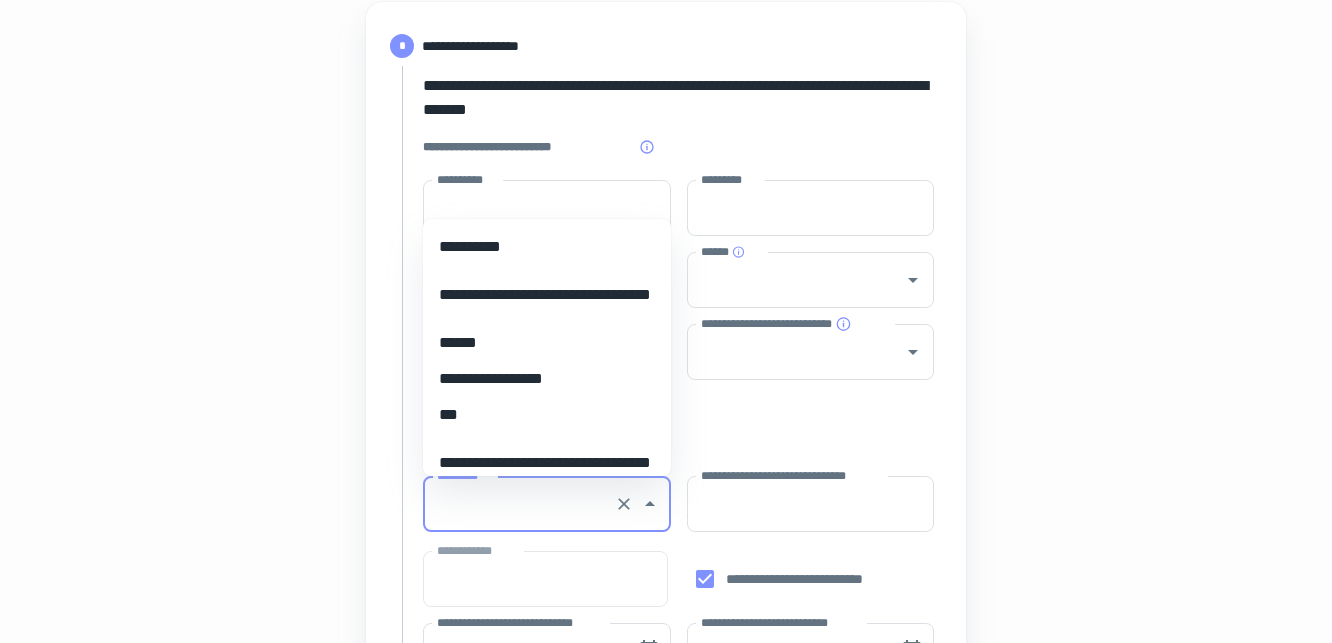 click on "**********" at bounding box center [547, 379] 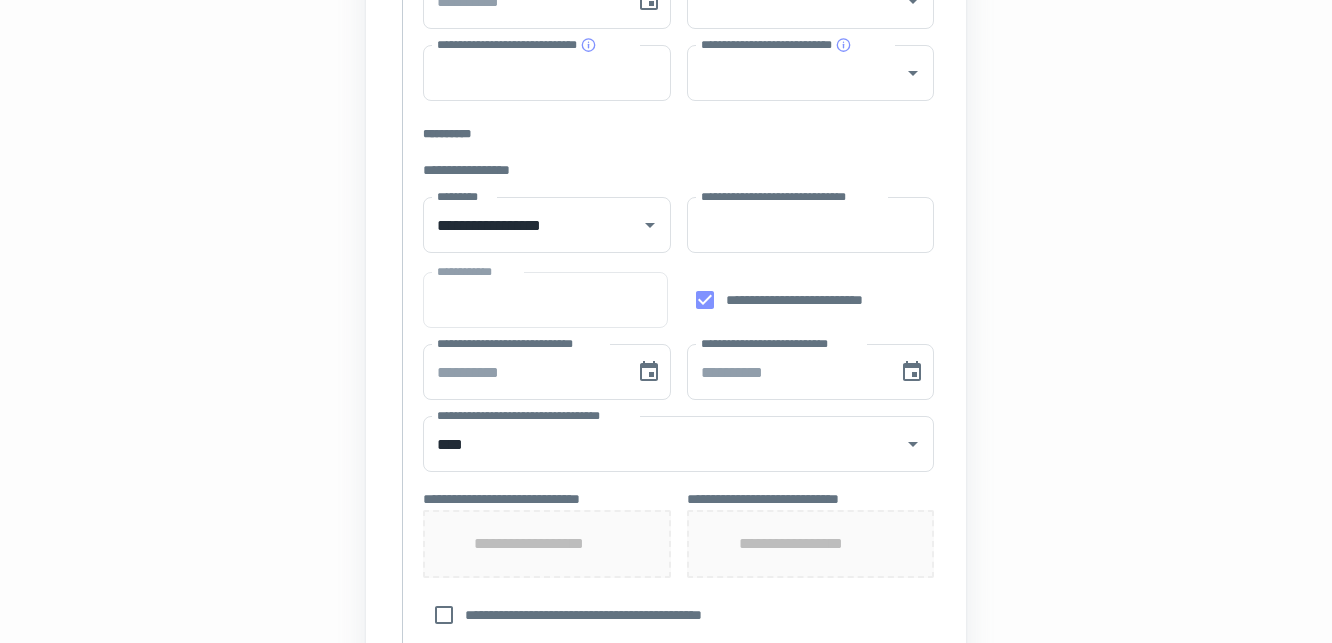 scroll, scrollTop: 523, scrollLeft: 0, axis: vertical 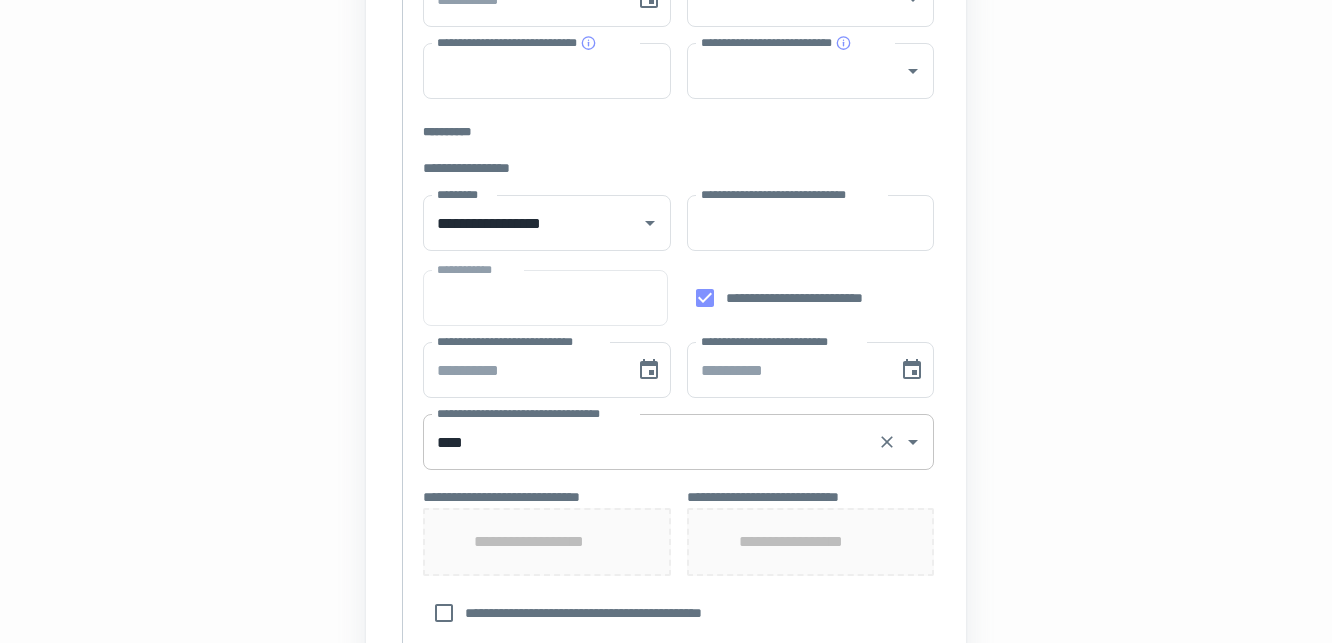 click on "****" at bounding box center (650, 442) 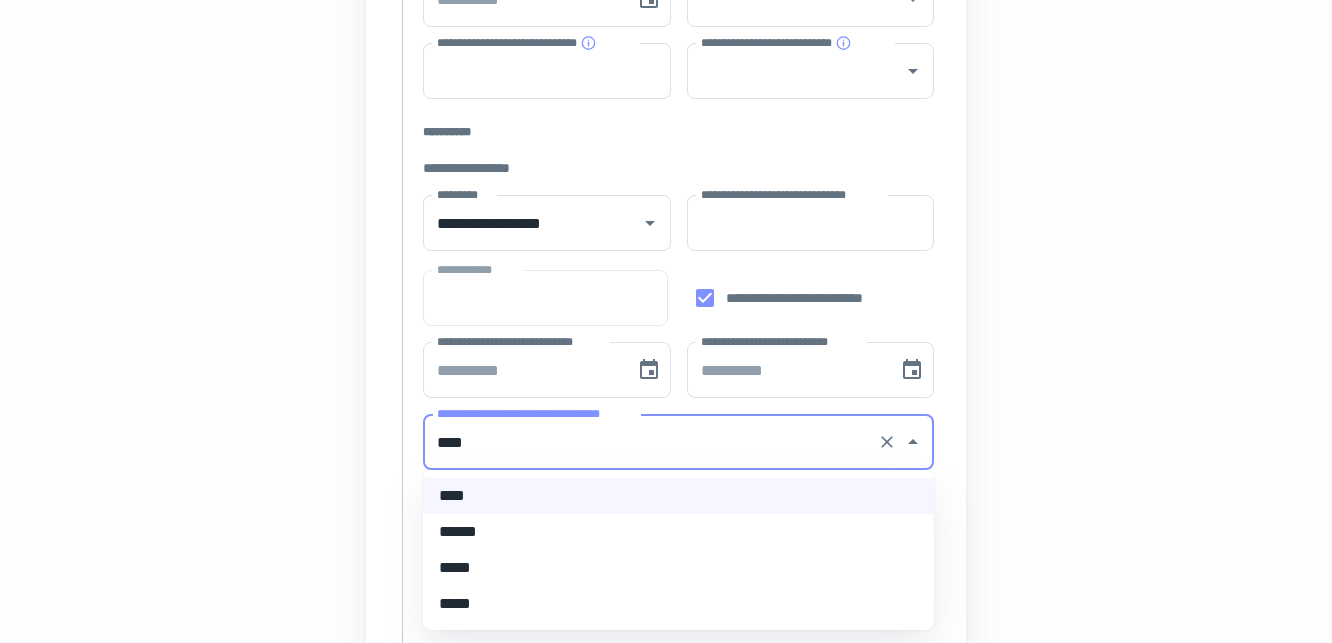 click on "*****" at bounding box center (678, 568) 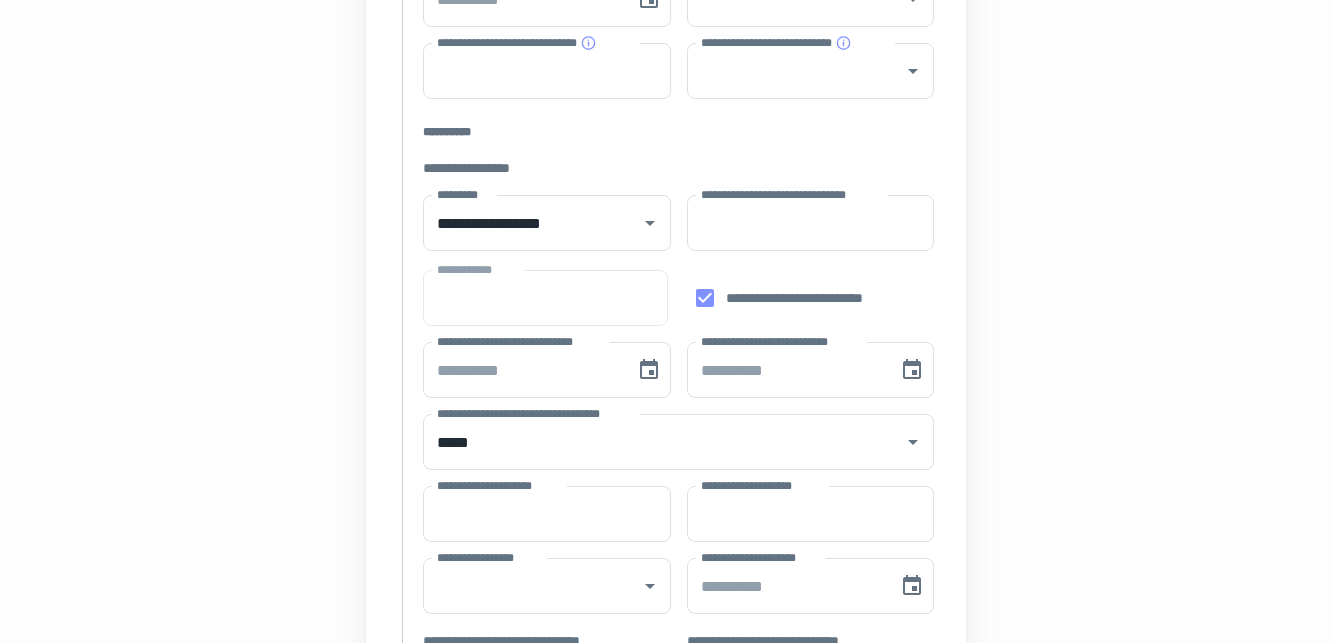 click on "**********" at bounding box center [672, 491] 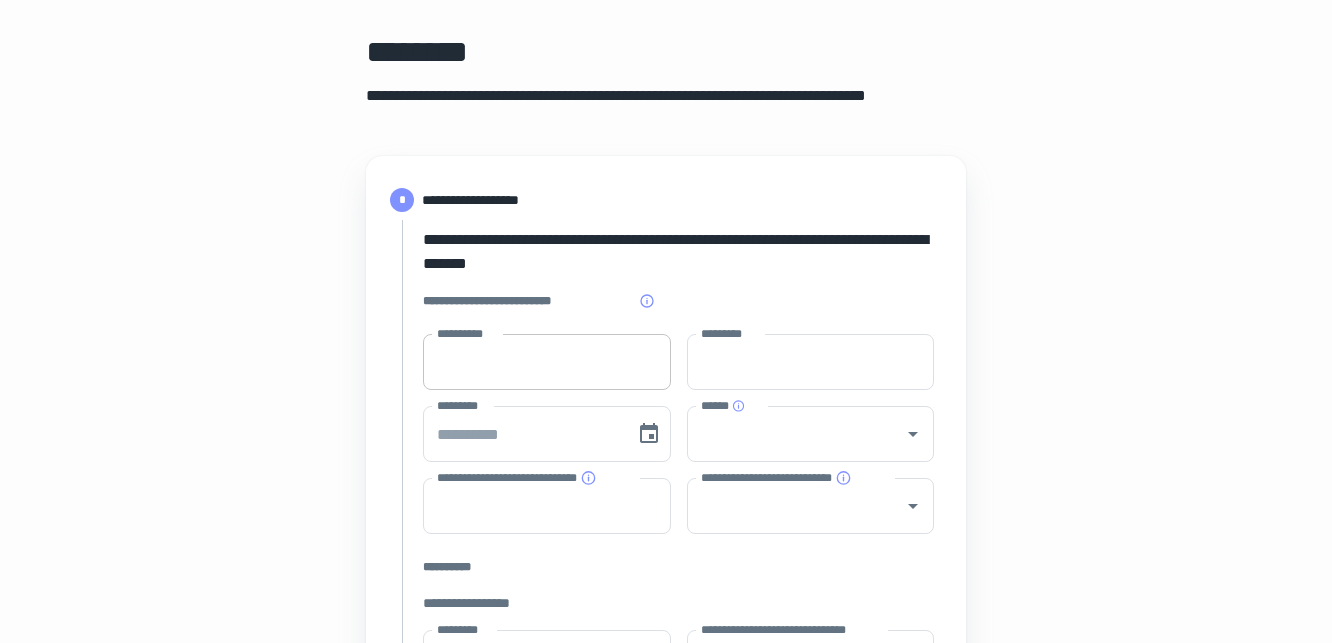 scroll, scrollTop: 83, scrollLeft: 0, axis: vertical 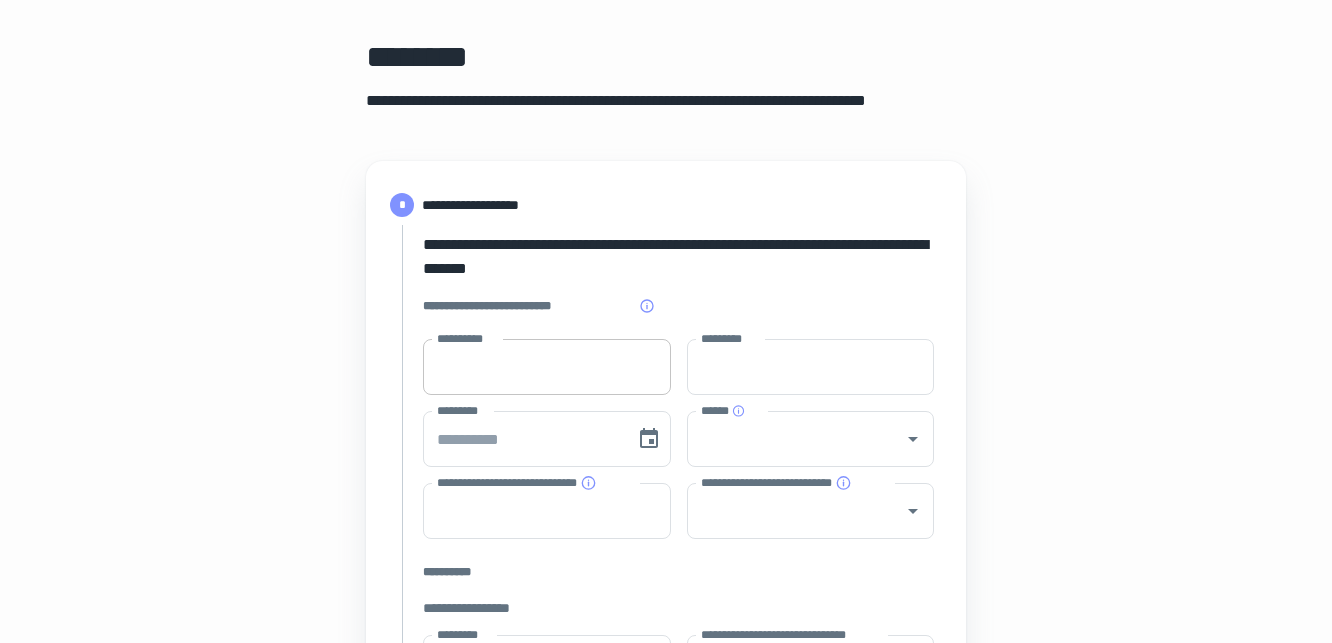 click on "**********" at bounding box center (547, 367) 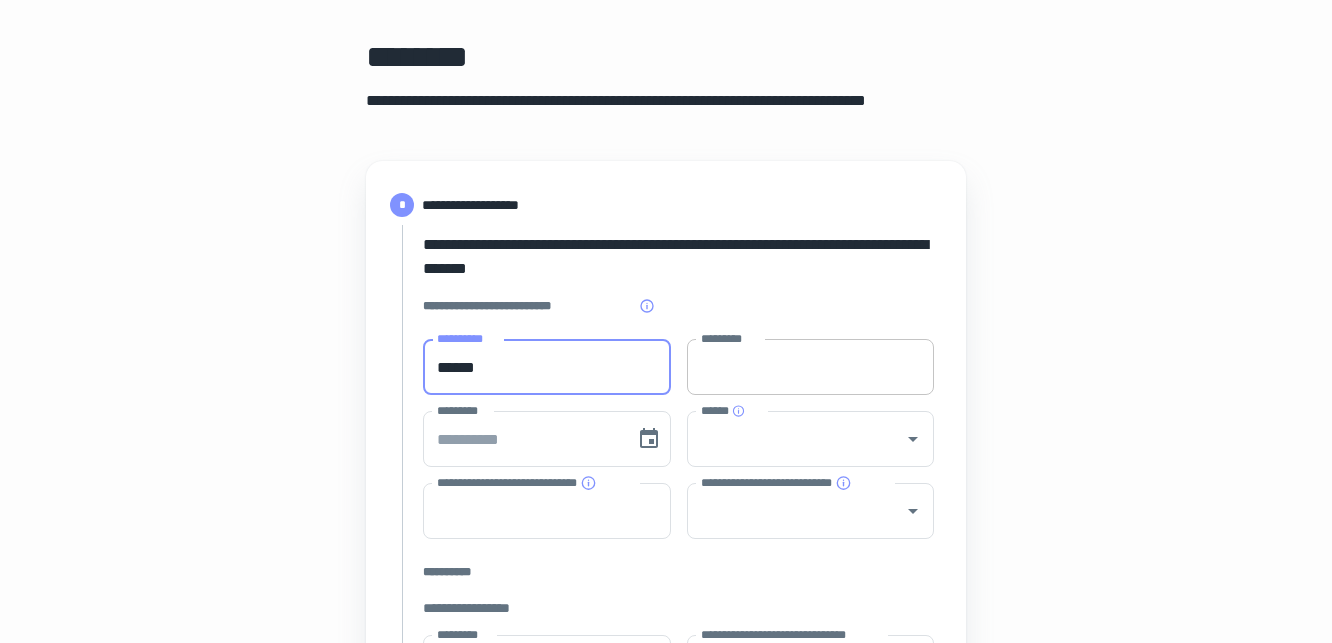 type on "******" 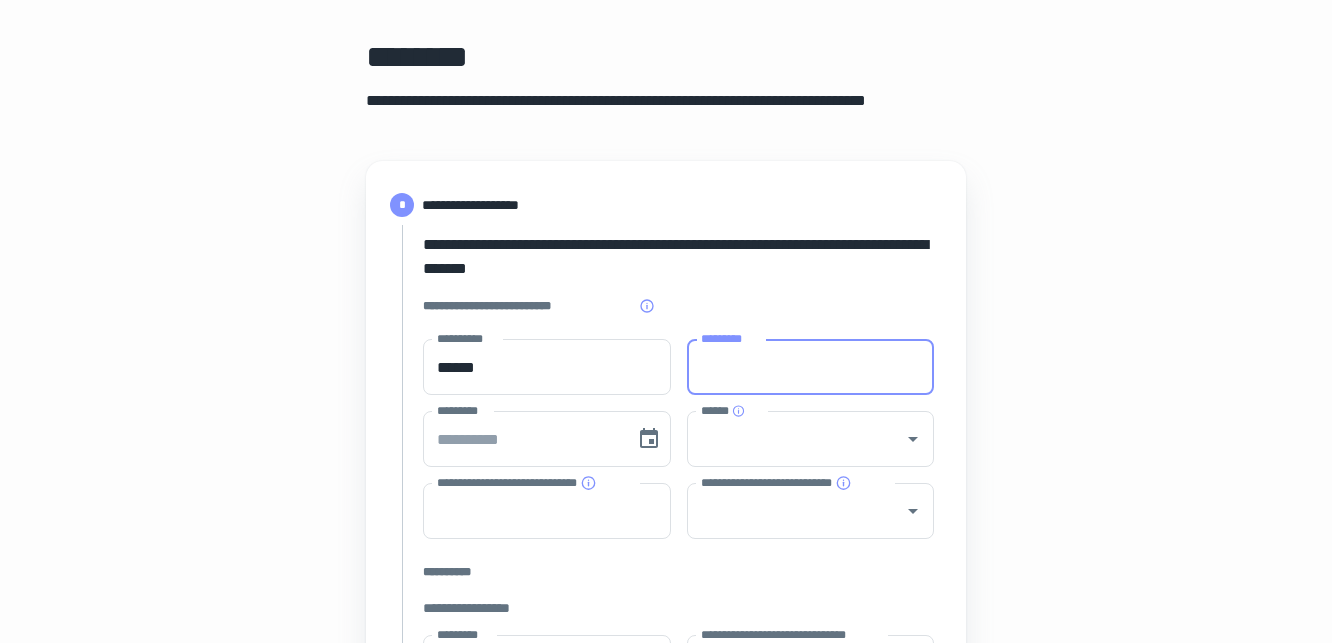 click on "*********" at bounding box center (811, 367) 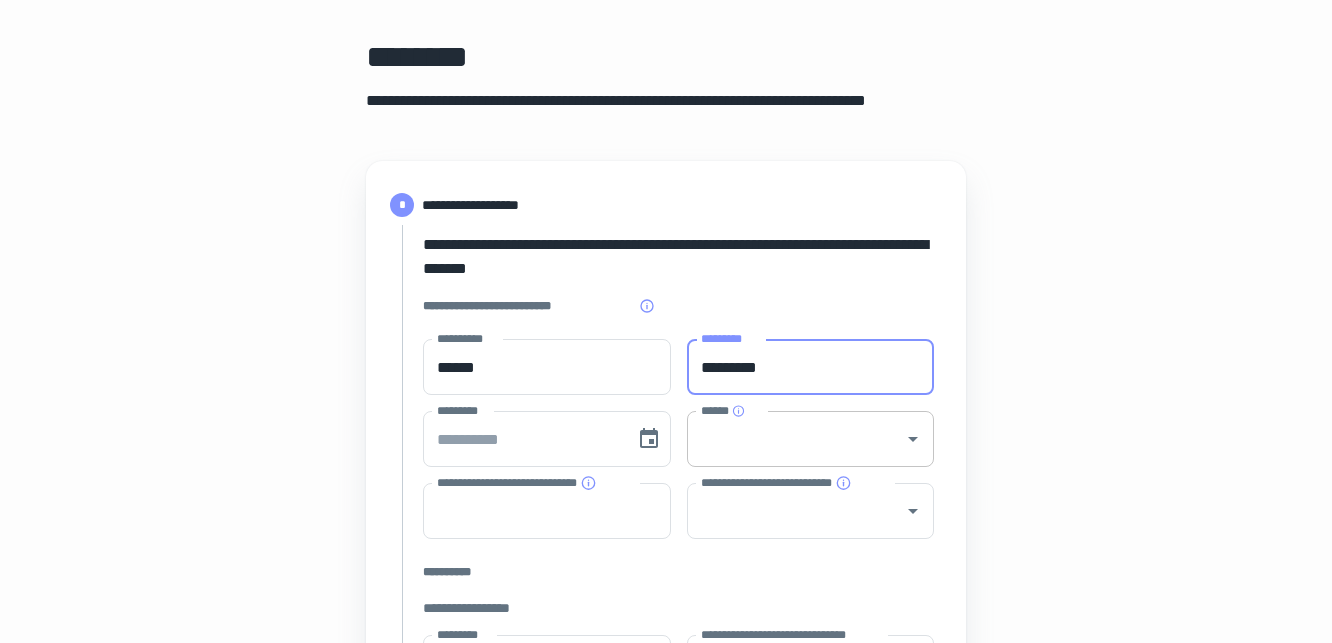 type on "*********" 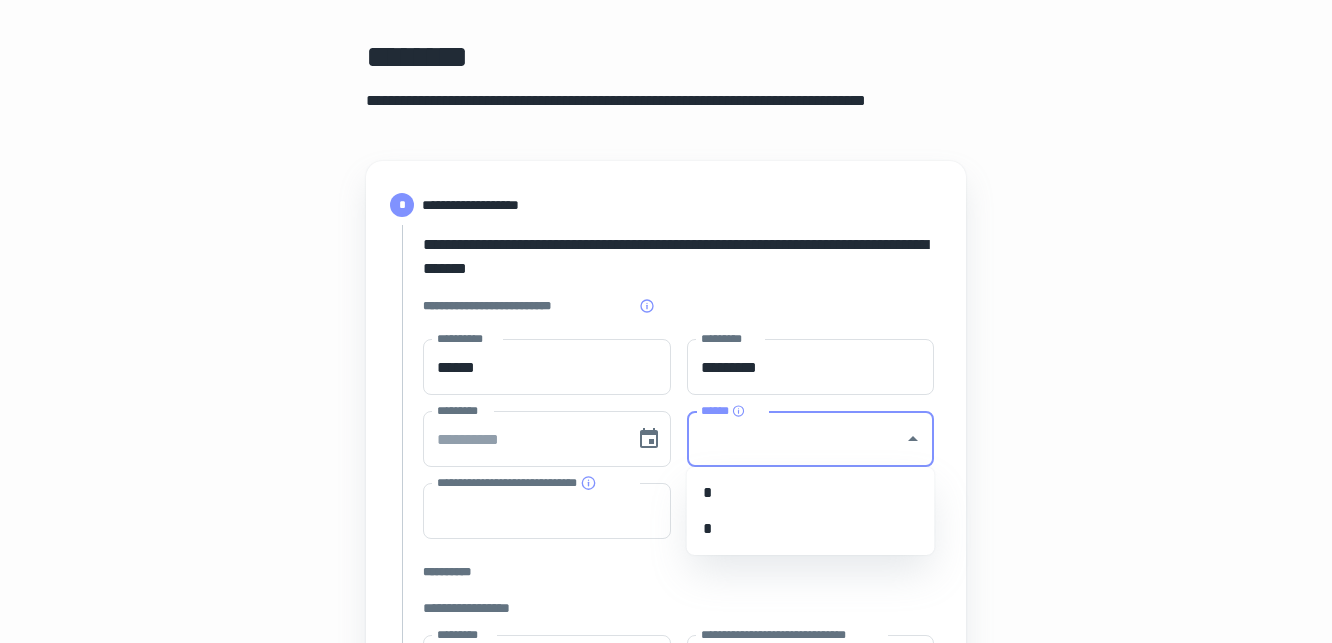 click on "*" at bounding box center (811, 493) 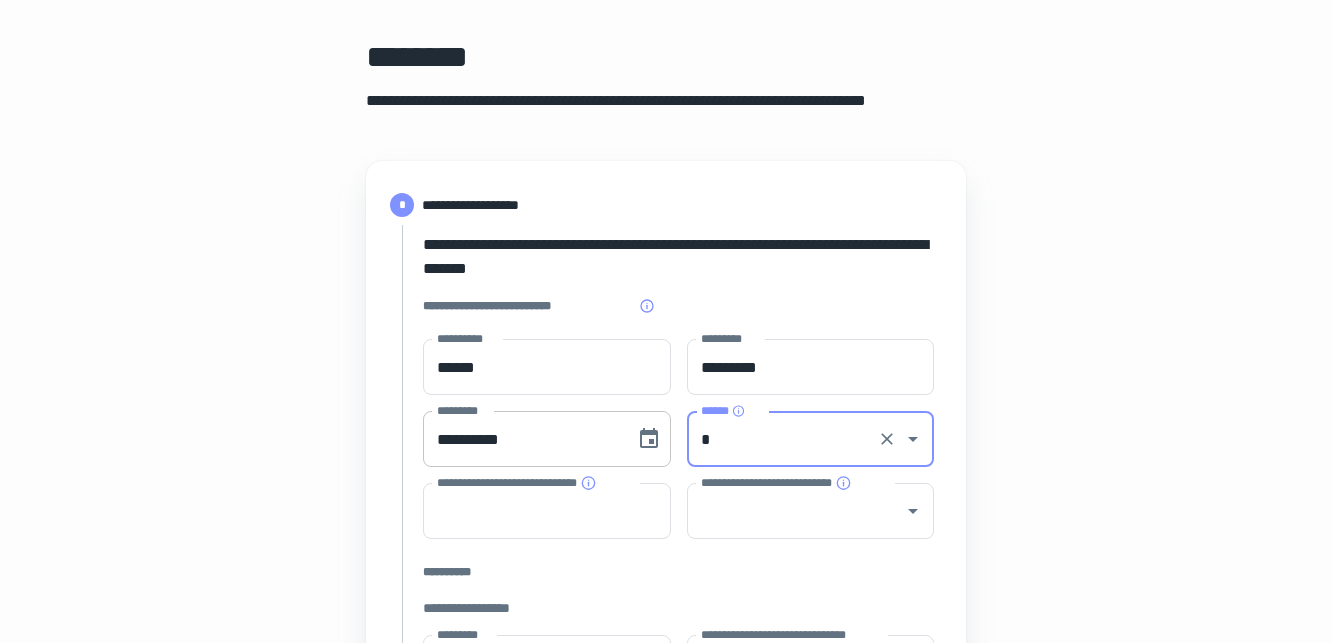 click on "**********" at bounding box center (522, 439) 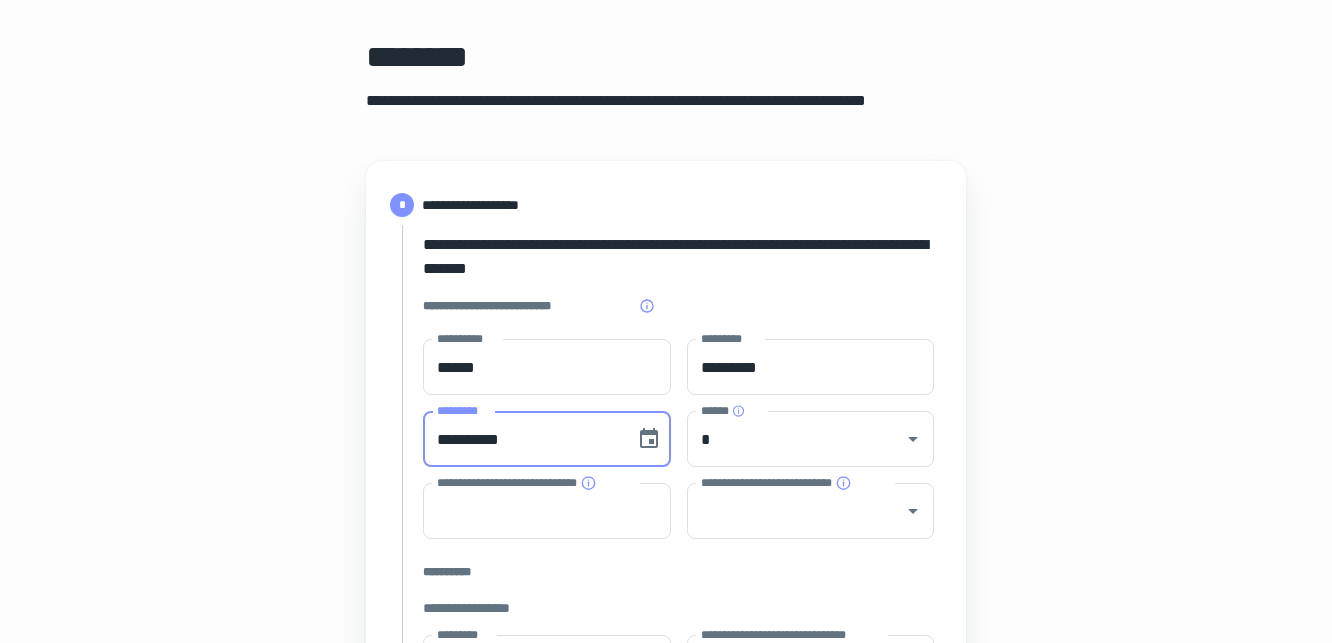 click on "**********" at bounding box center (678, 572) 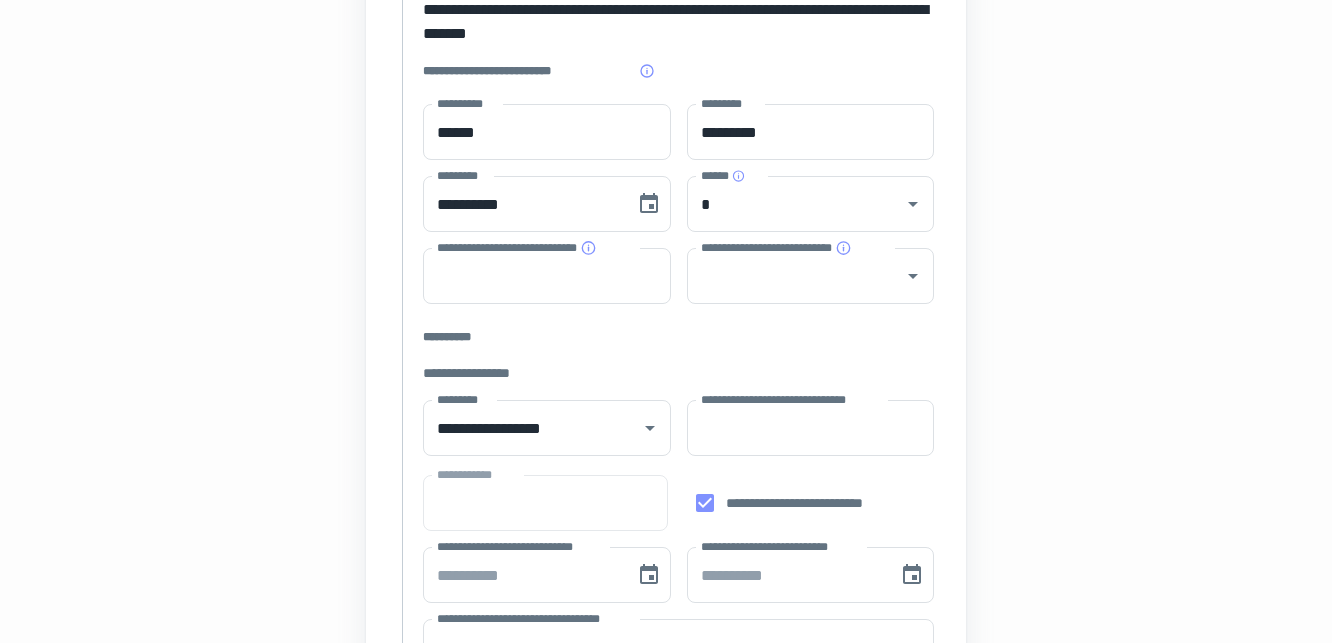 scroll, scrollTop: 320, scrollLeft: 0, axis: vertical 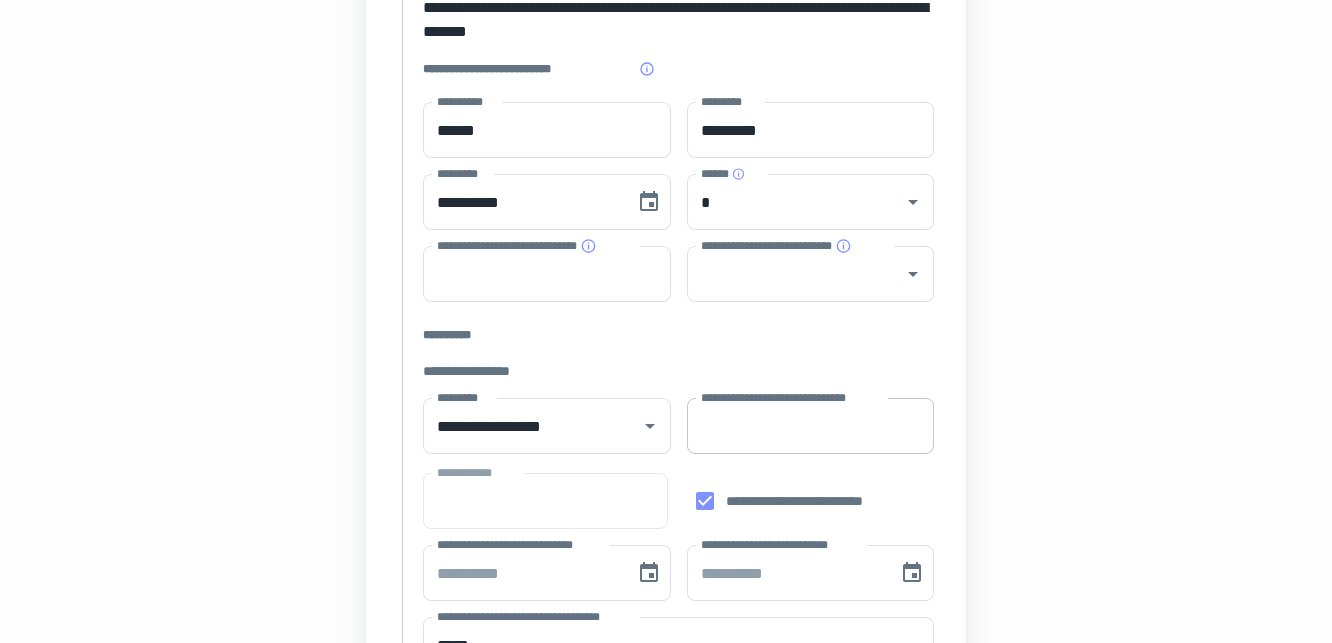 click on "**********" at bounding box center [811, 426] 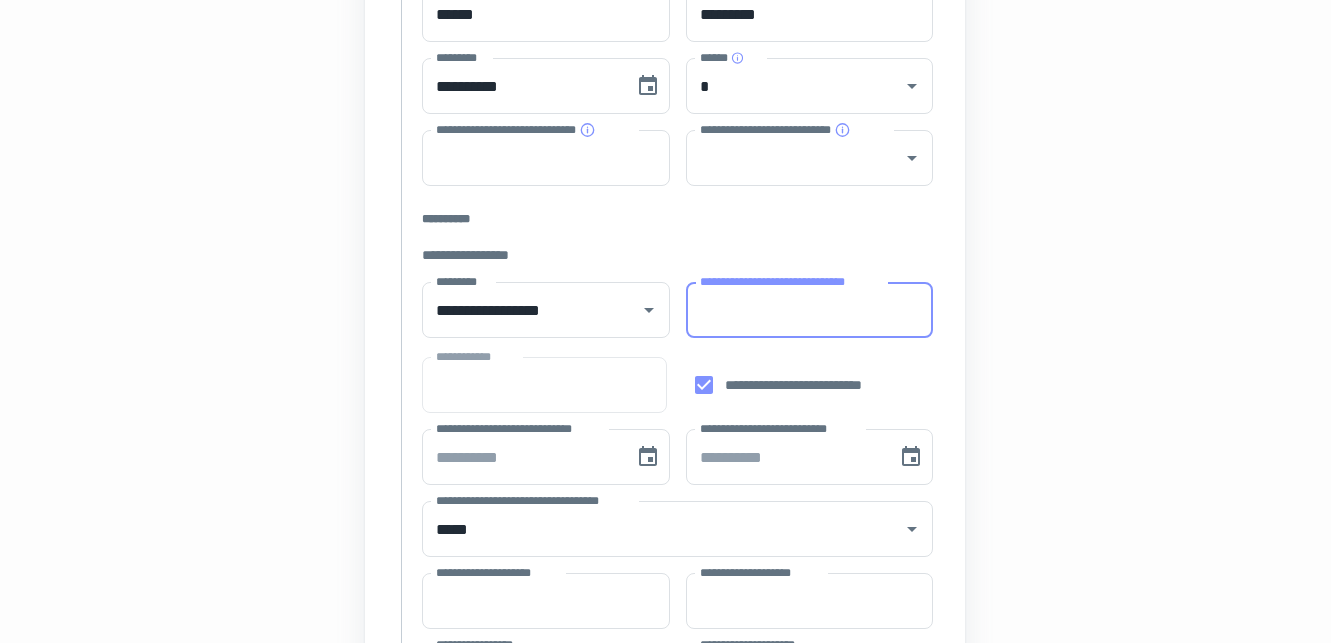 scroll, scrollTop: 437, scrollLeft: 1, axis: both 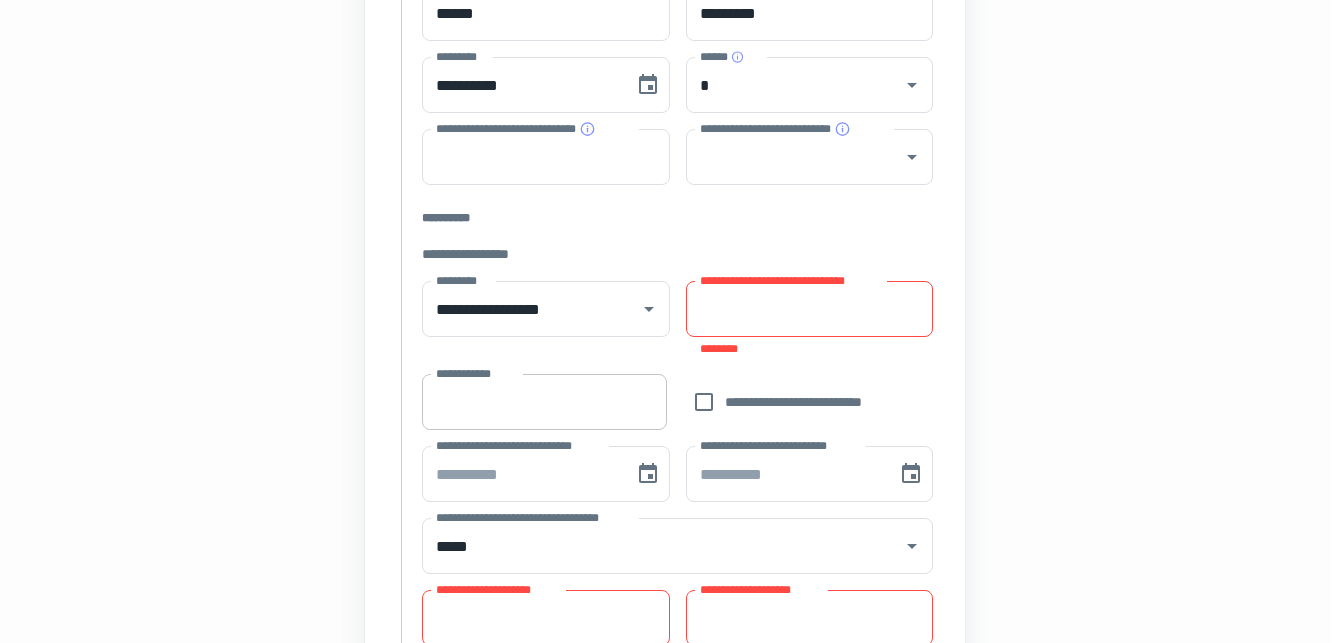 click on "**********" at bounding box center [544, 402] 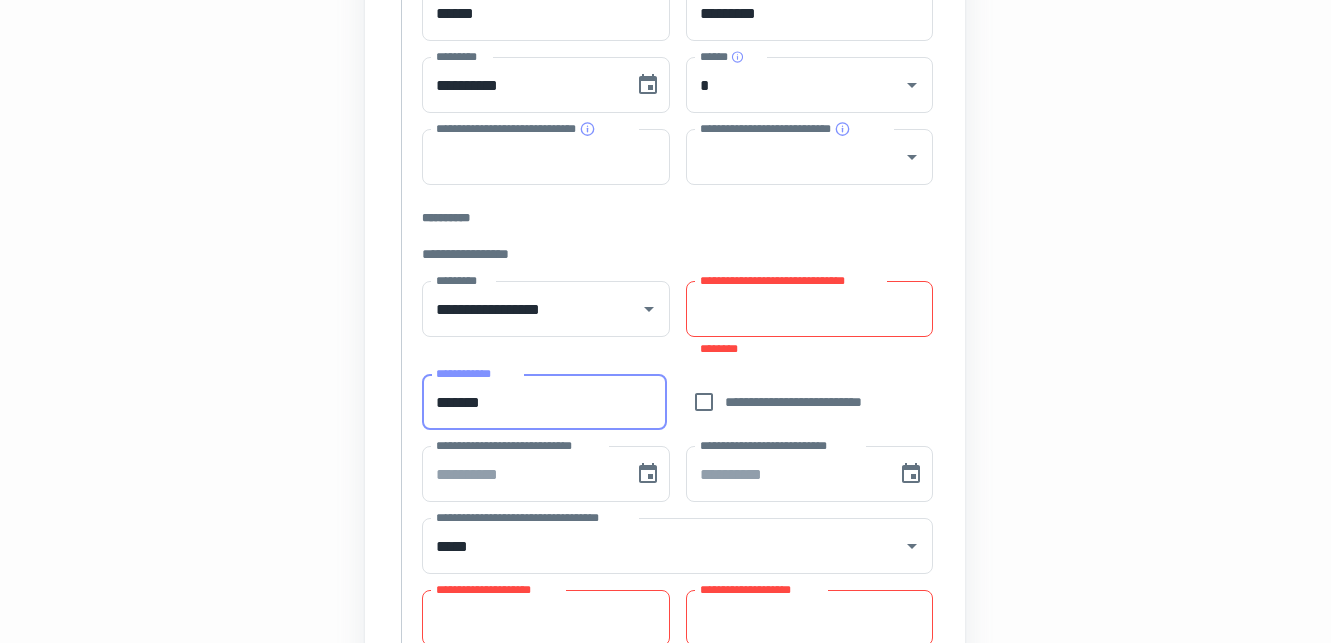 type on "*******" 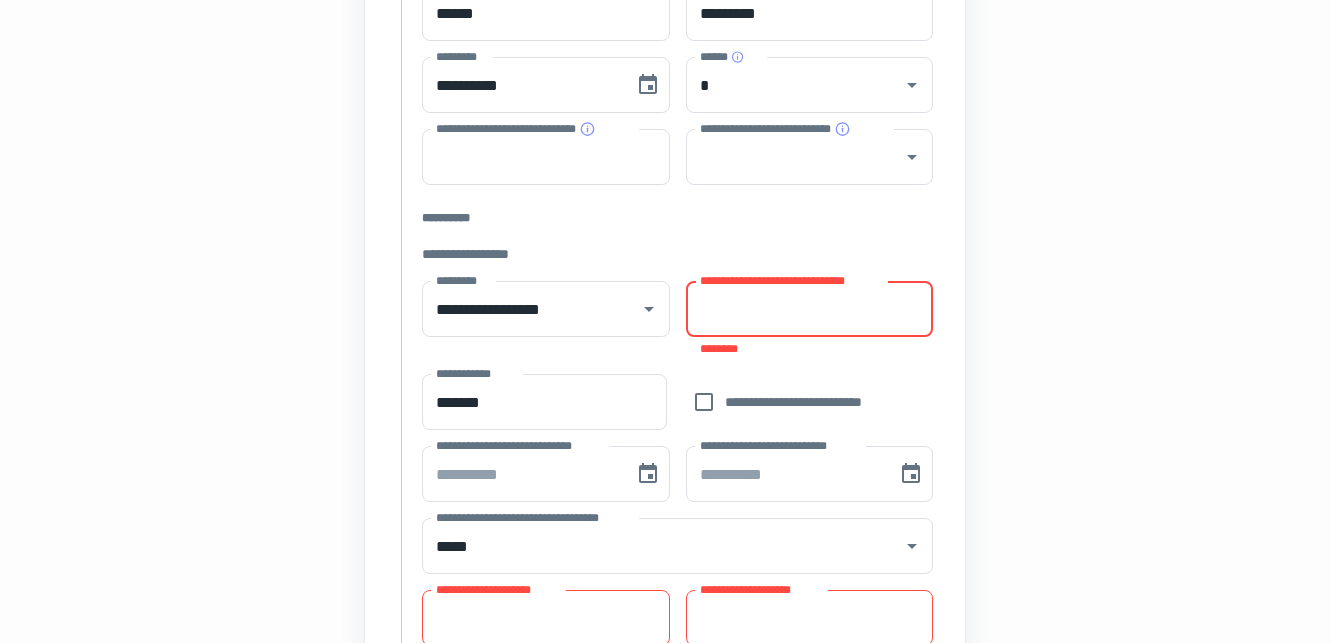 click on "**********" at bounding box center (810, 309) 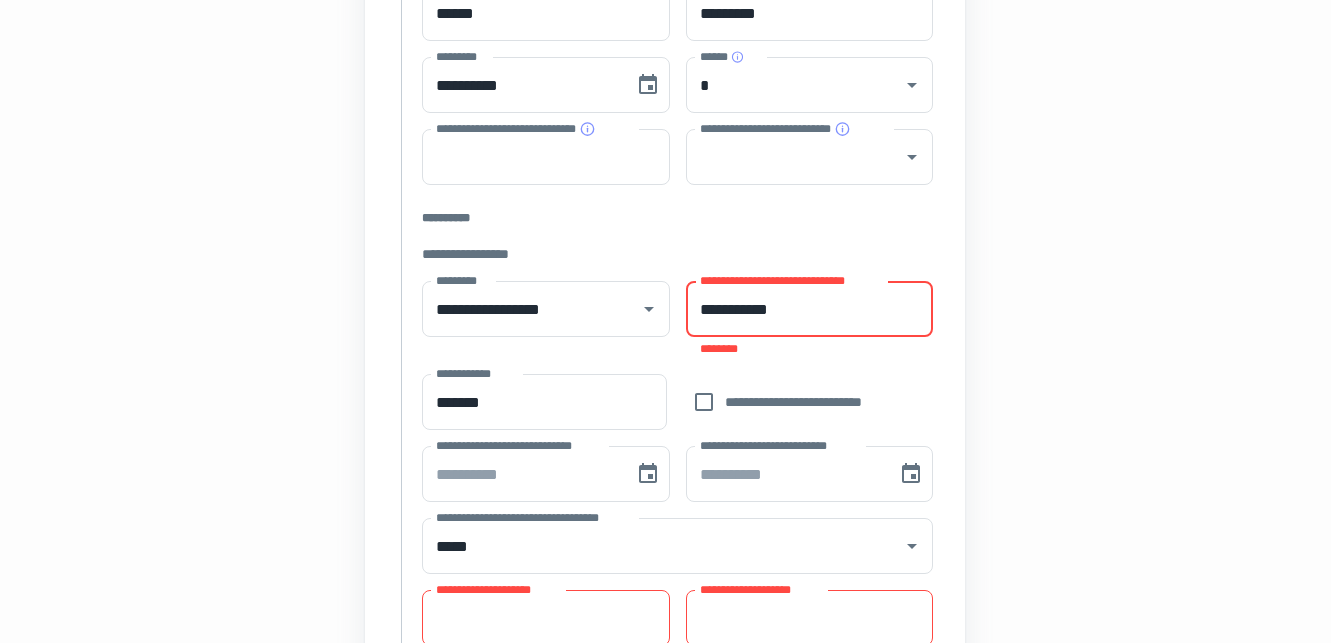 type on "**********" 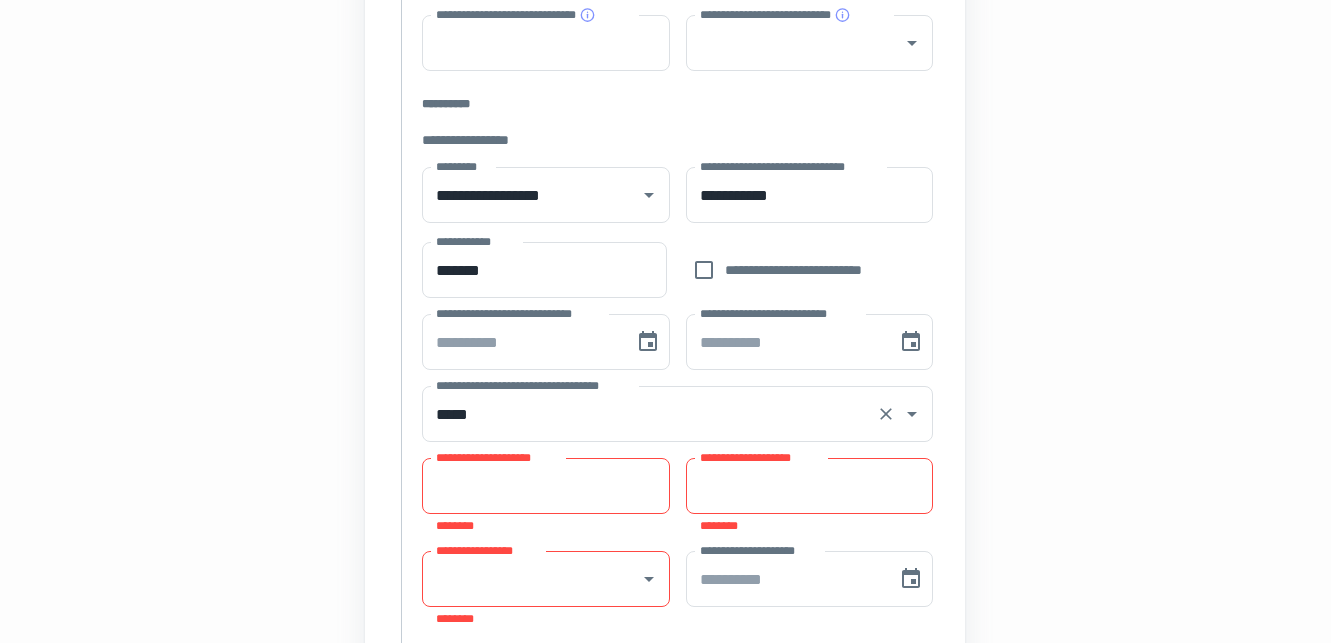 scroll, scrollTop: 624, scrollLeft: 1, axis: both 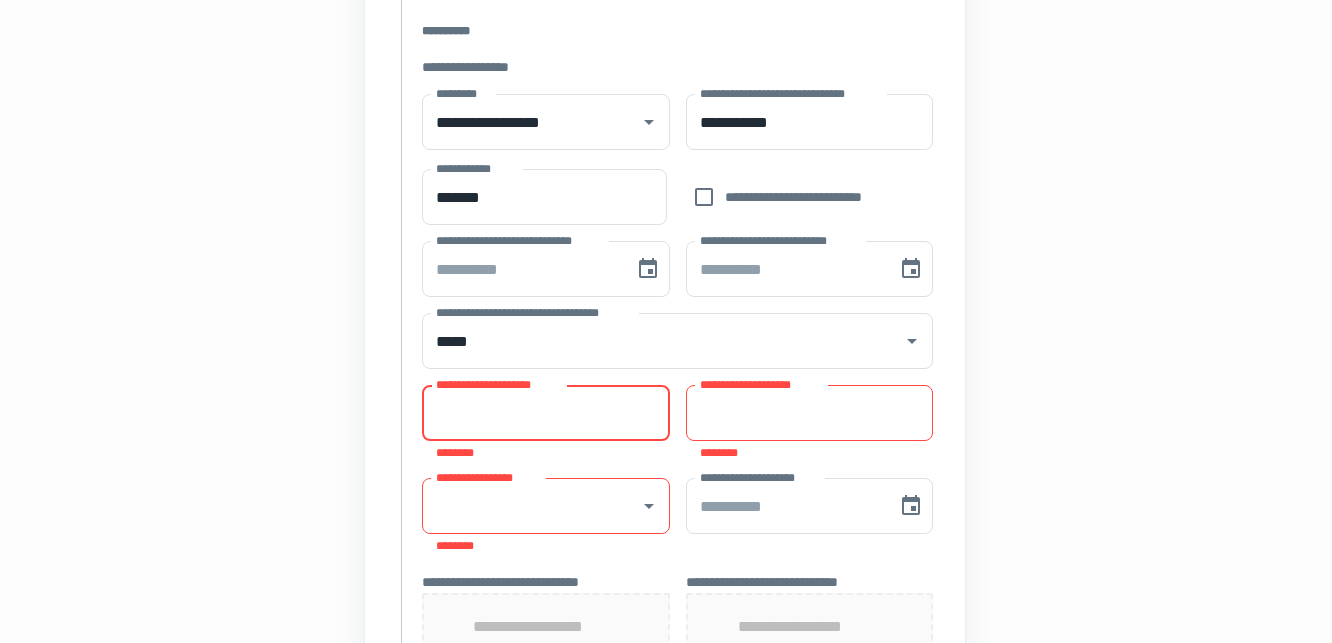 click on "**********" at bounding box center [546, 413] 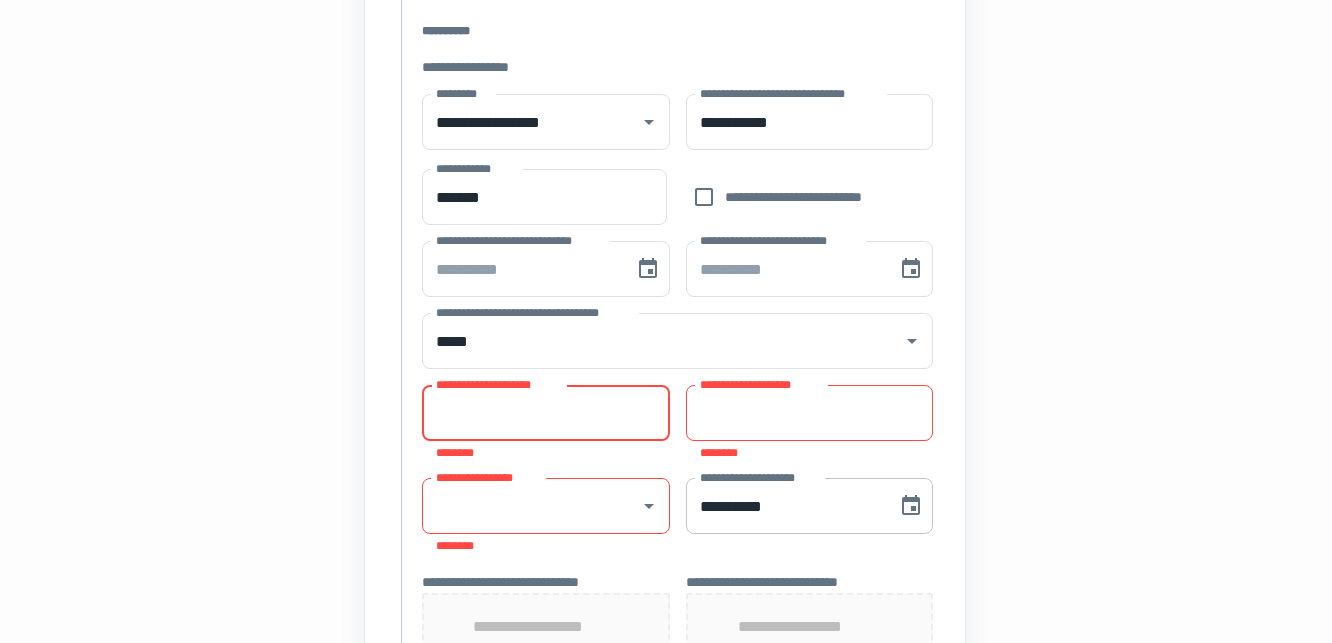 click on "**********" at bounding box center [785, 506] 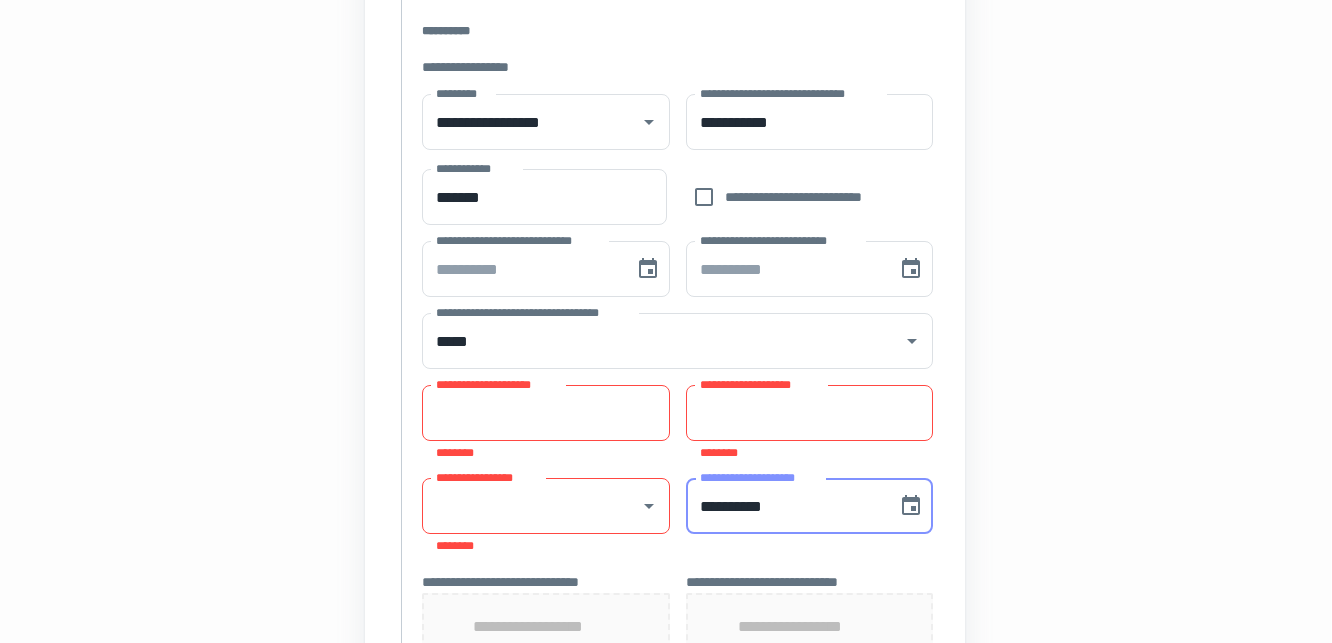click on "**********" at bounding box center [785, 506] 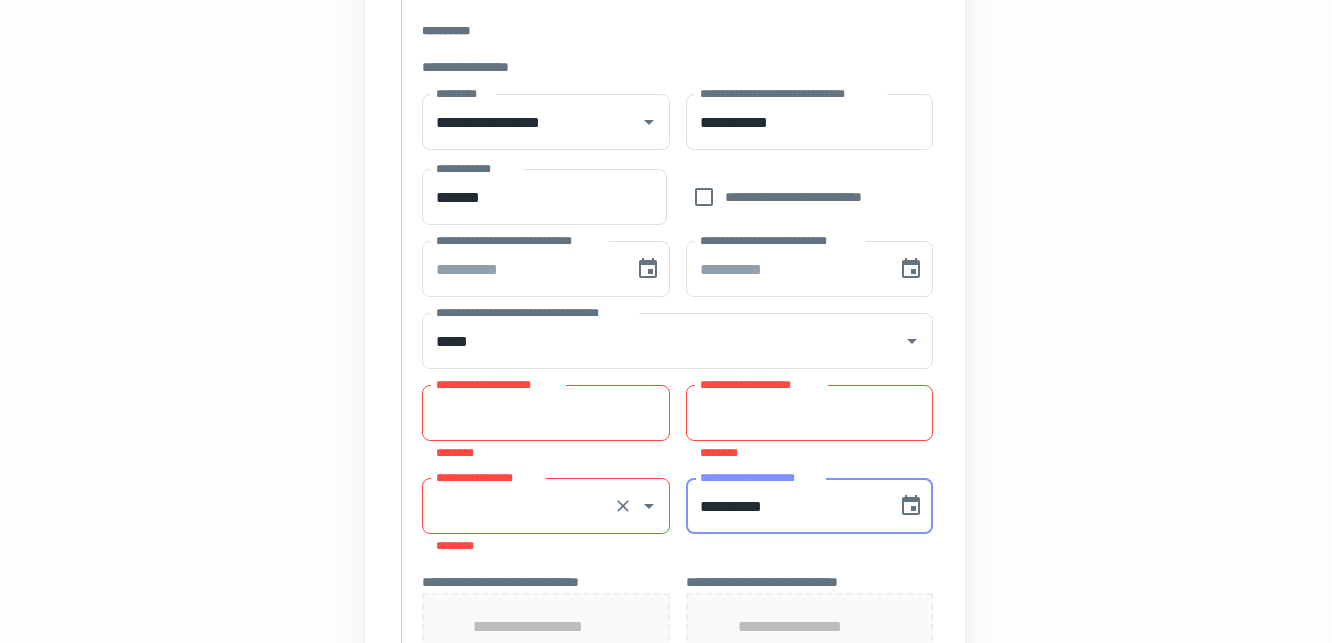 type on "**********" 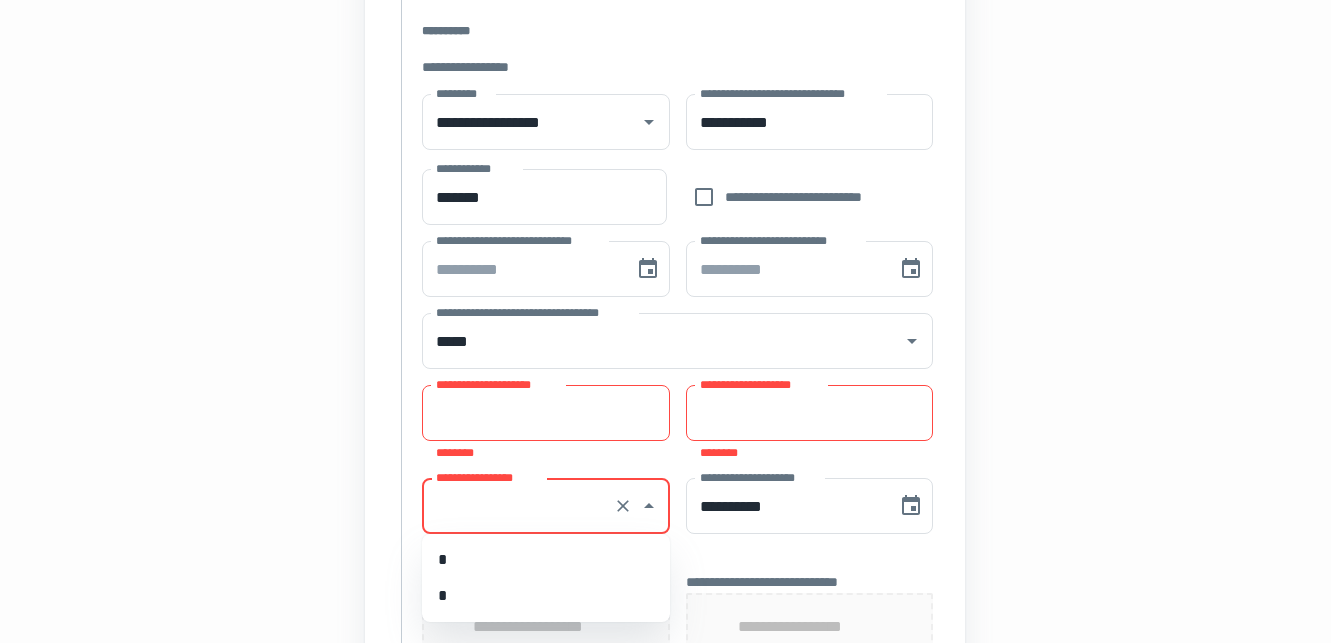 click on "*" at bounding box center (546, 560) 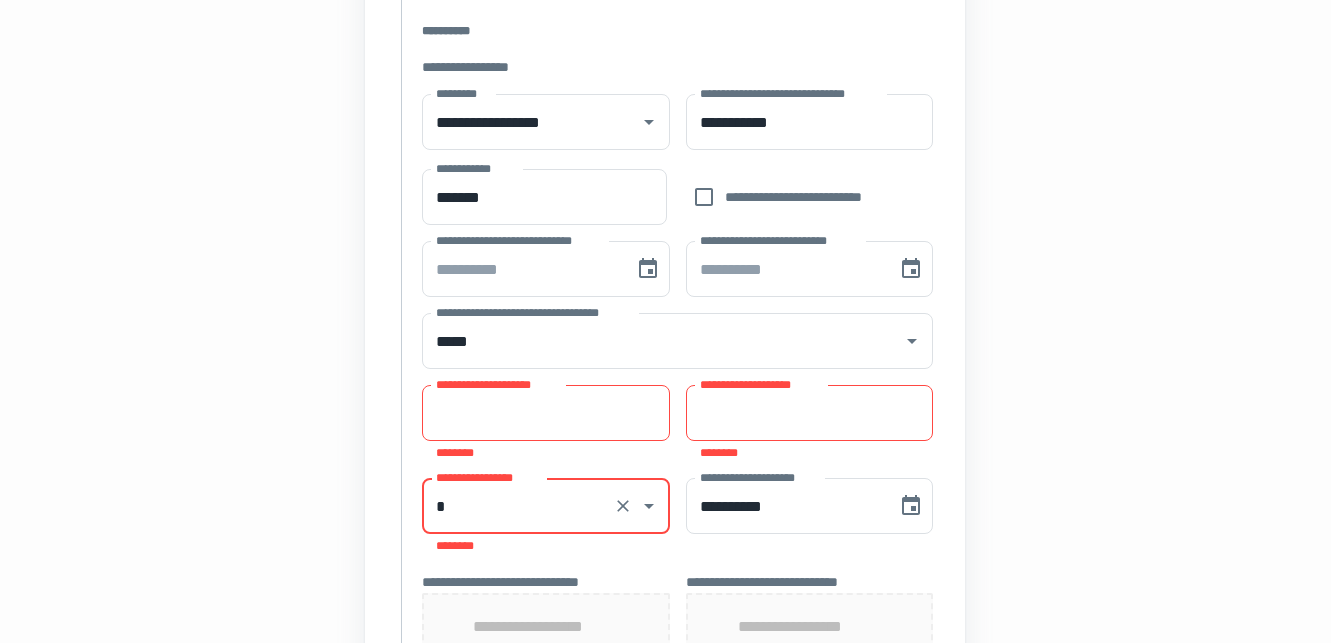 click on "**********" at bounding box center [546, 413] 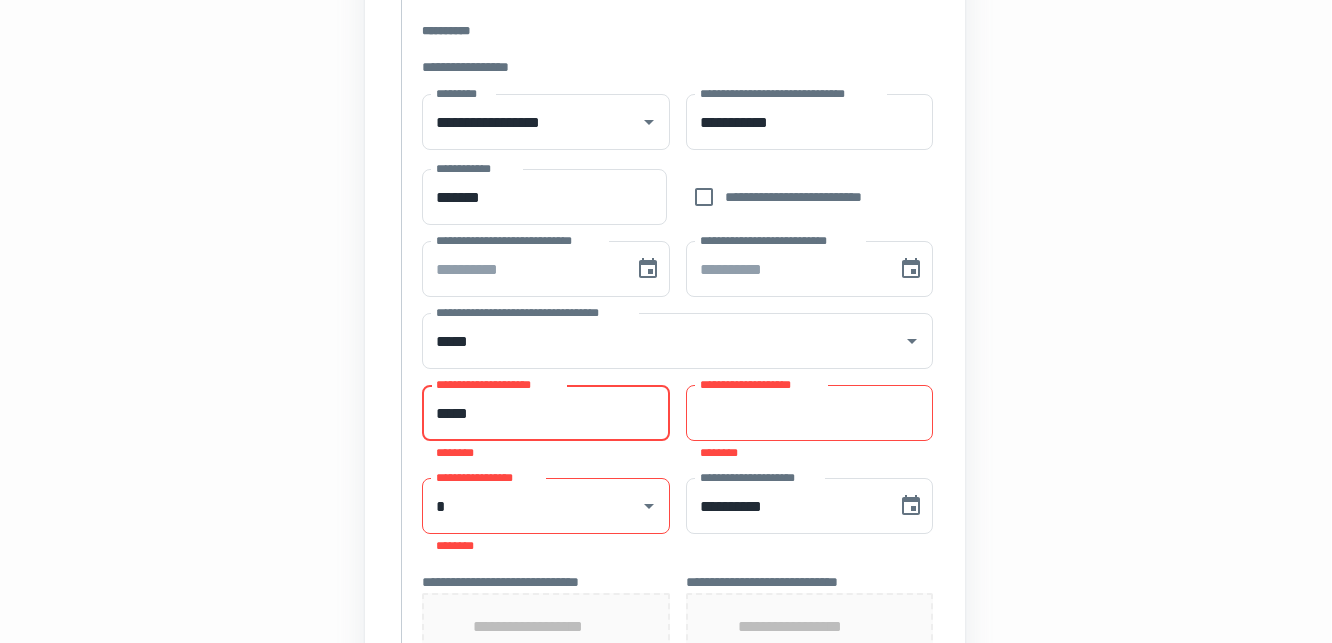 type on "*****" 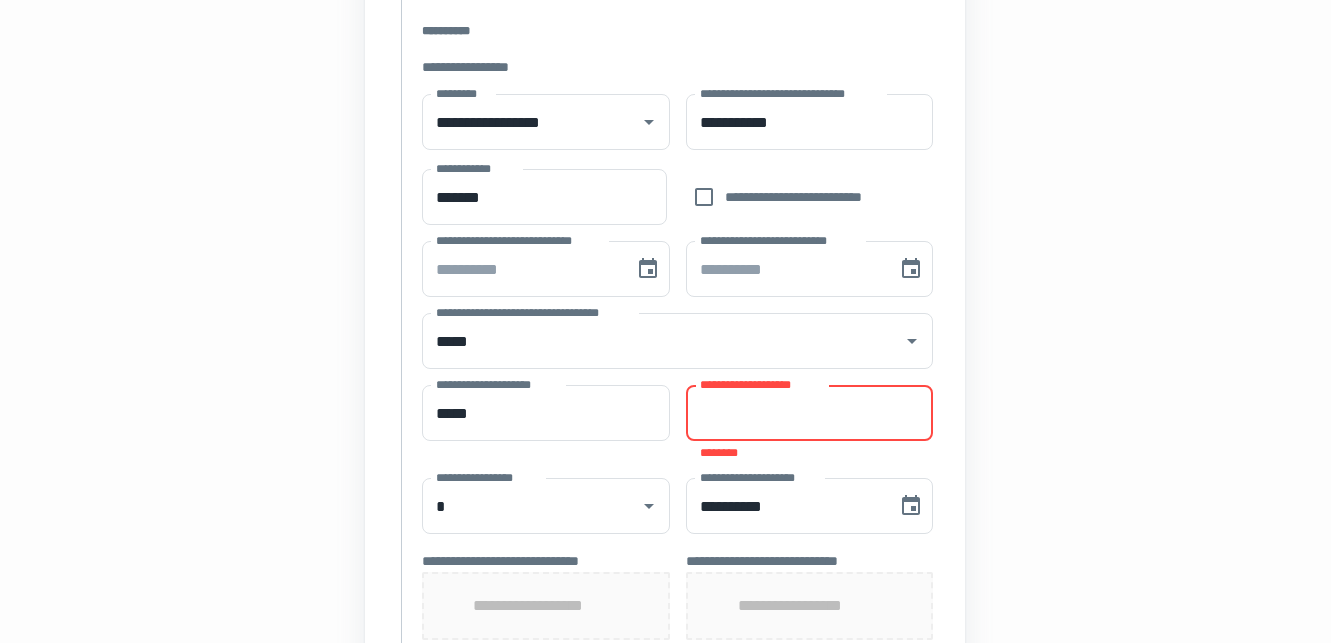 click on "**********" at bounding box center (810, 413) 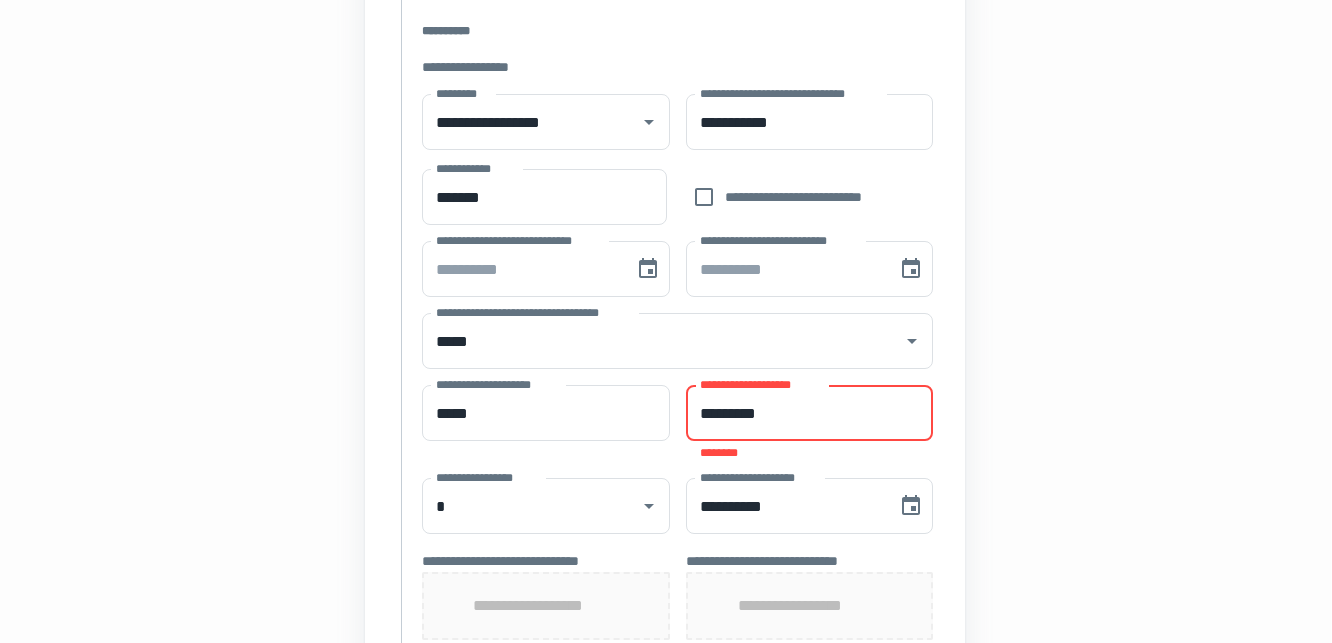 type on "*********" 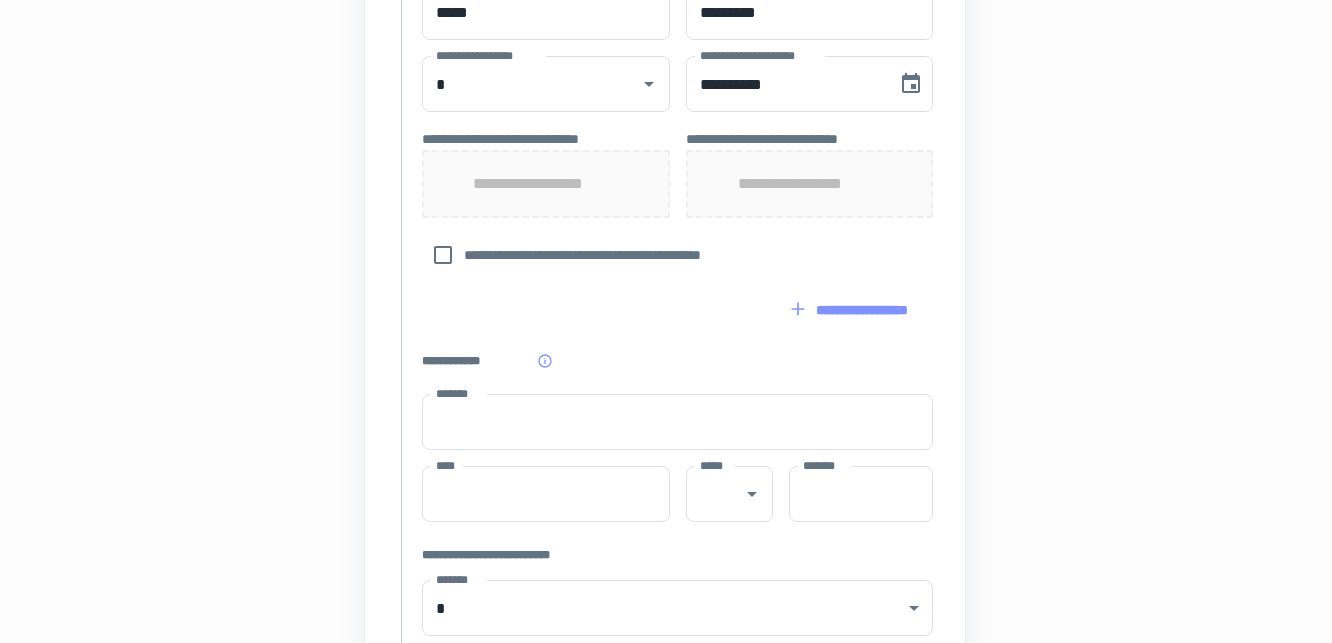 scroll, scrollTop: 1027, scrollLeft: 1, axis: both 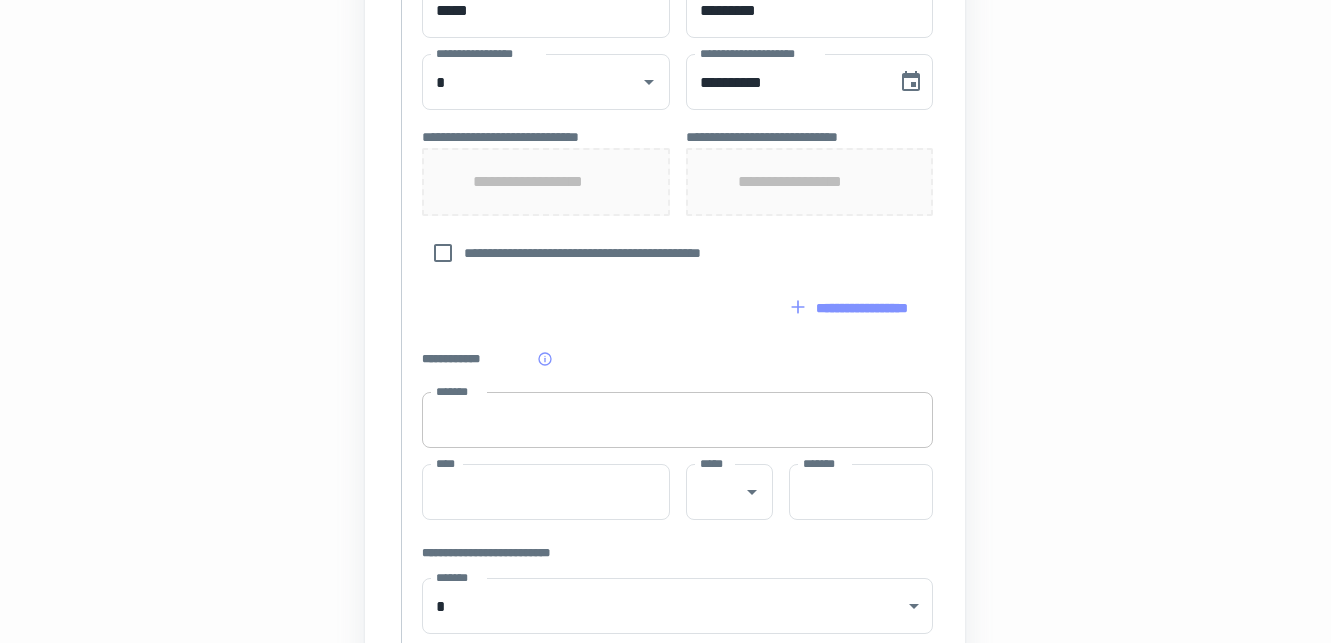 click on "*******" at bounding box center [677, 420] 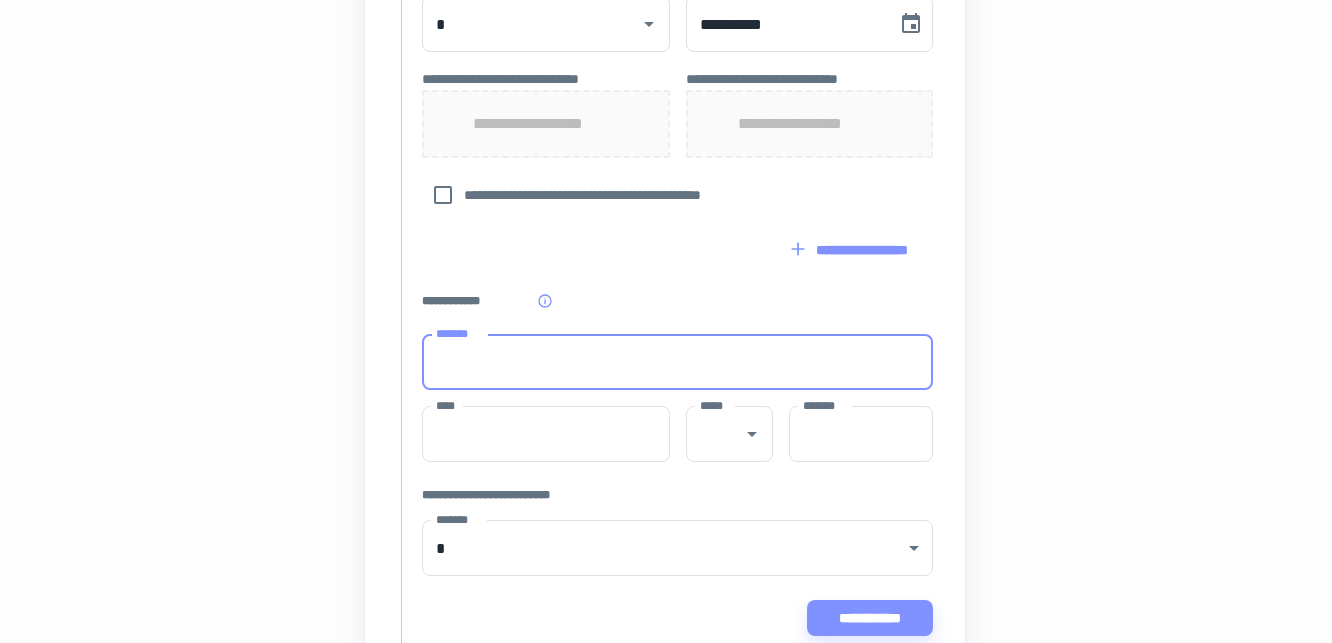 scroll, scrollTop: 1201, scrollLeft: 1, axis: both 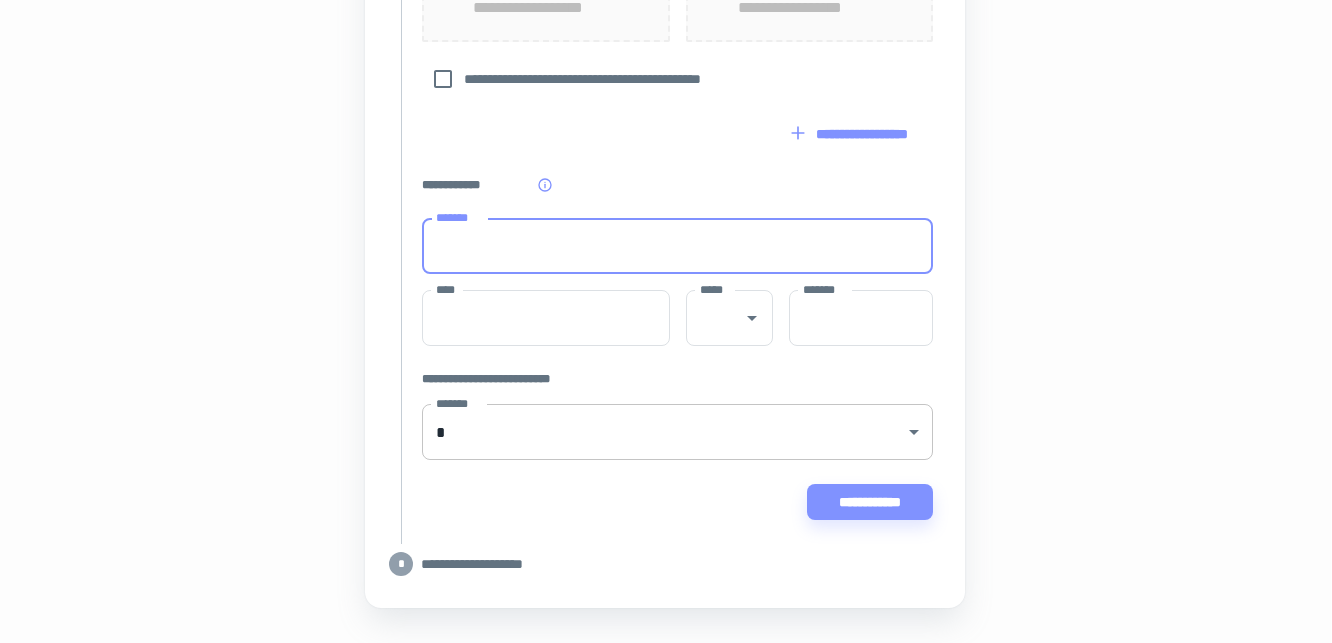 click on "**********" at bounding box center (665, -880) 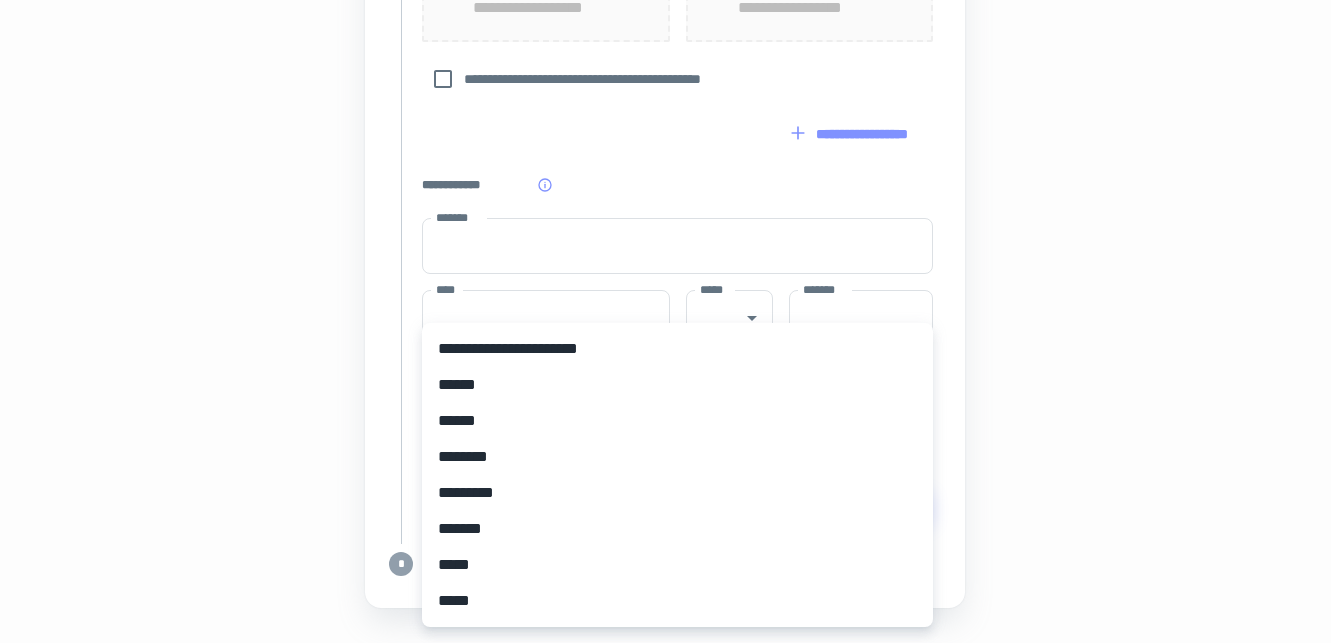 click on "**********" at bounding box center [677, 349] 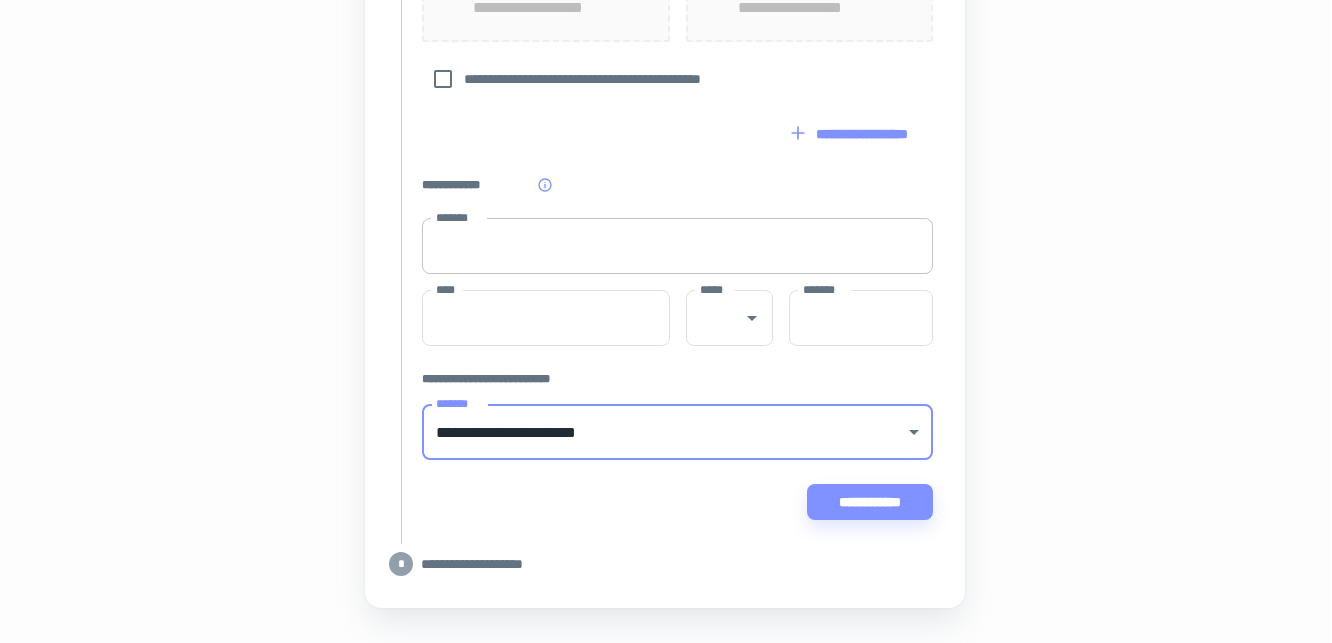 click on "*******" at bounding box center [677, 246] 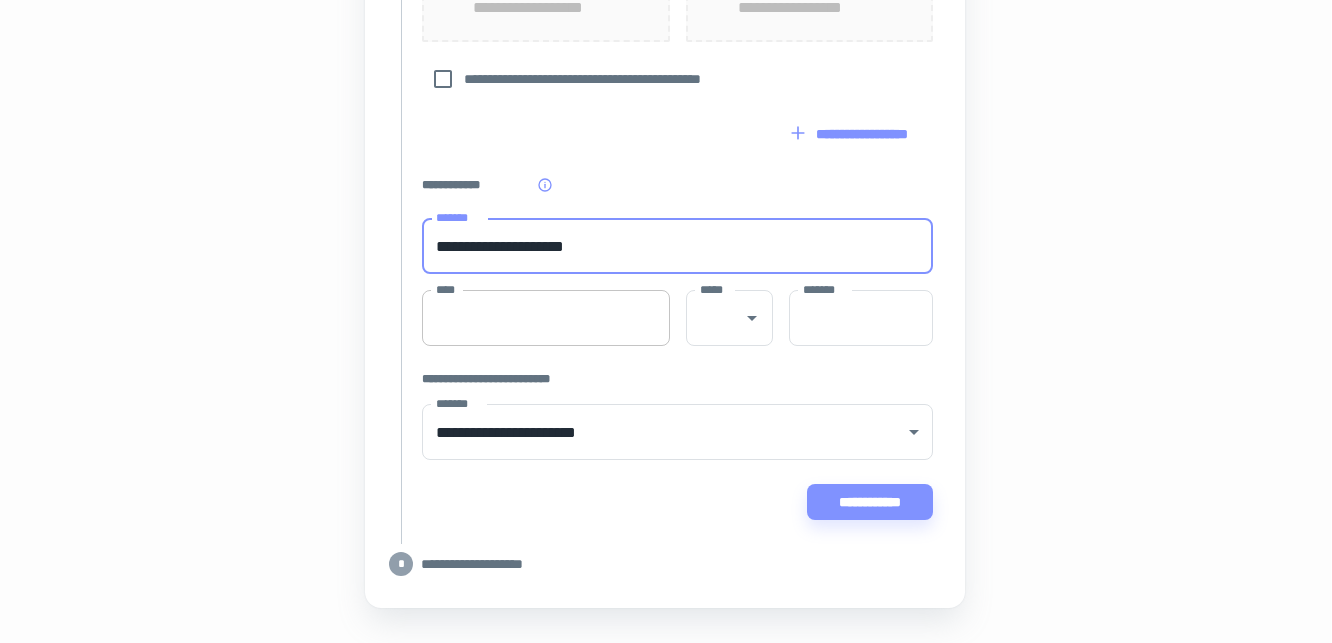 type on "**********" 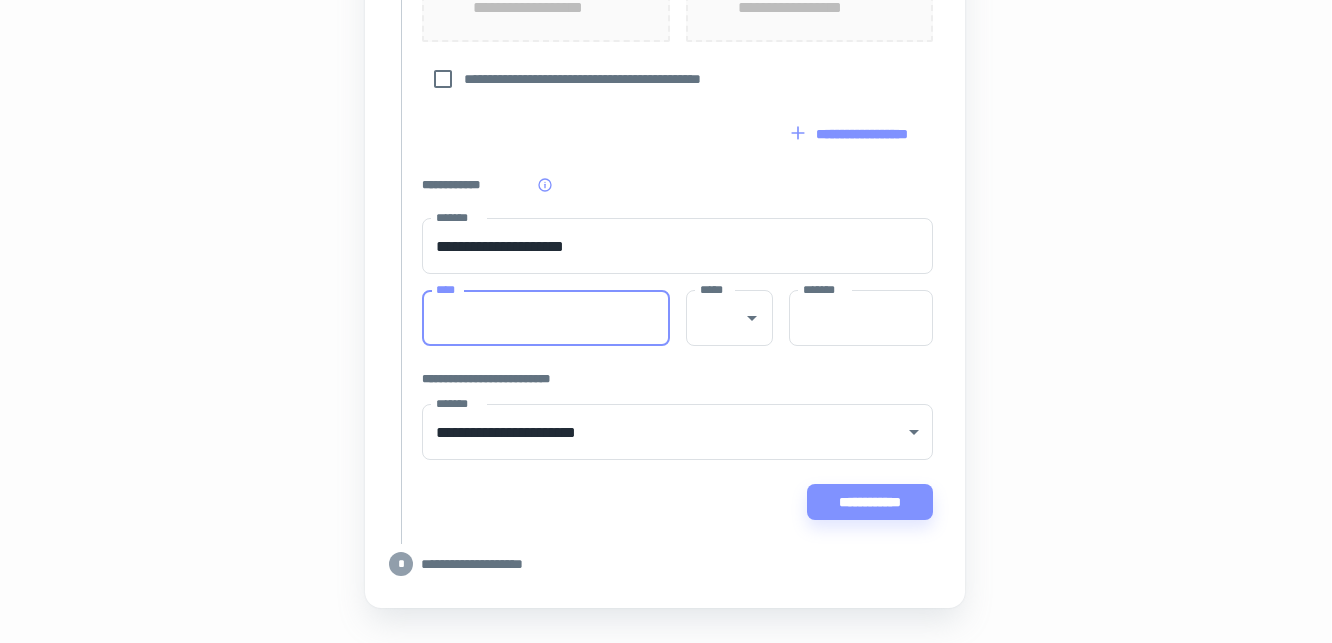click on "****" at bounding box center (546, 318) 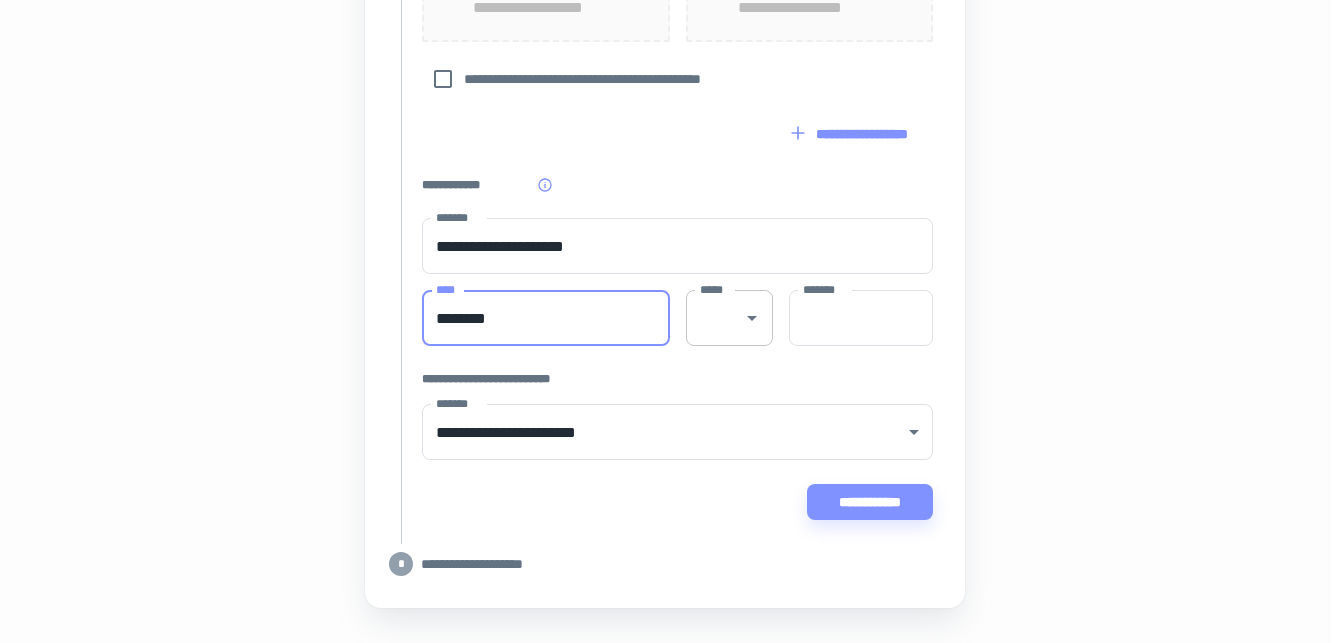 type on "********" 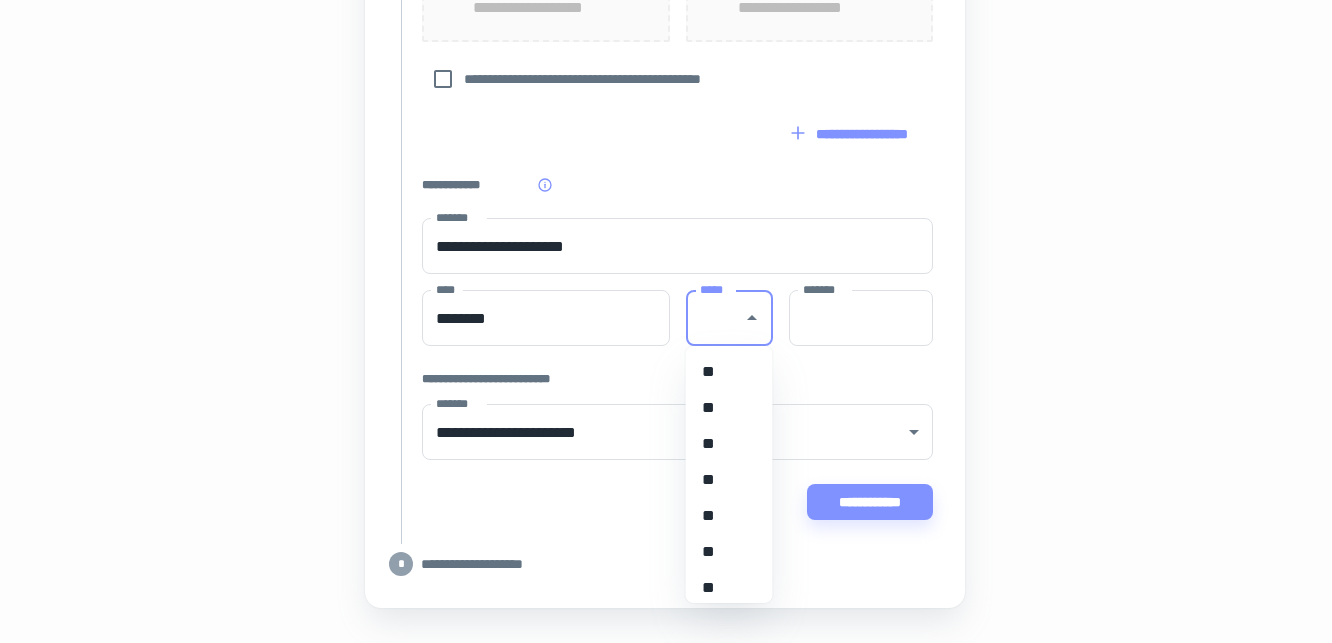 click on "*****" at bounding box center (714, 318) 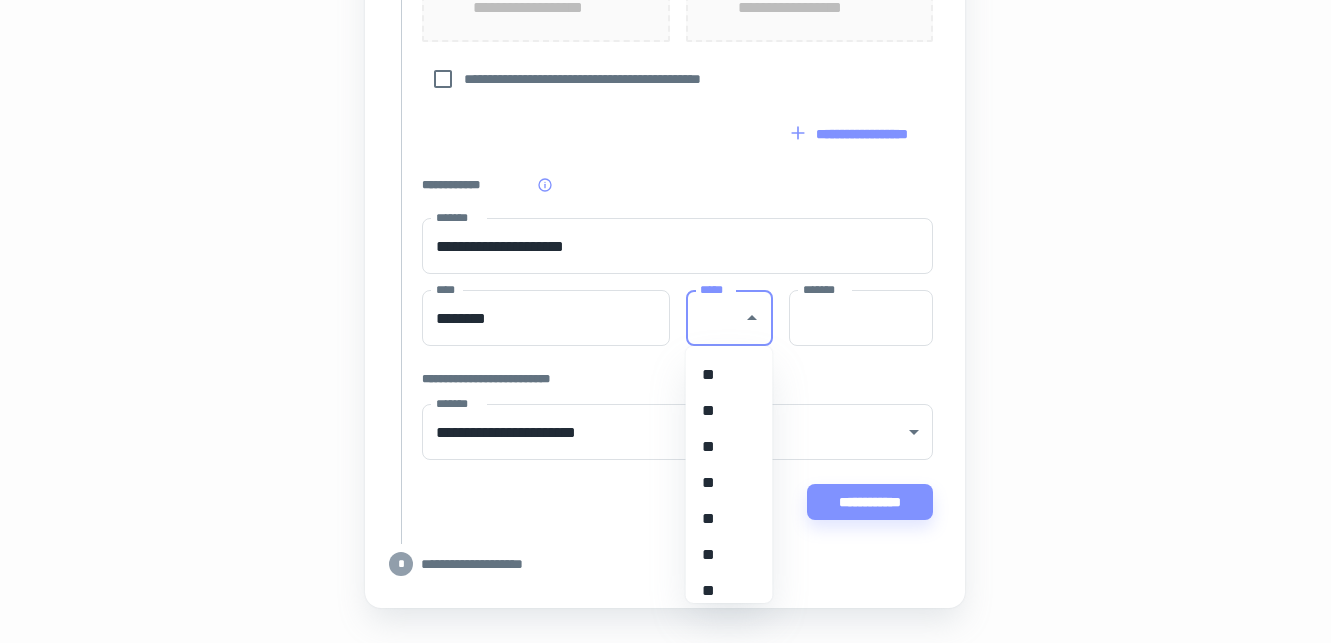 scroll, scrollTop: 245, scrollLeft: 0, axis: vertical 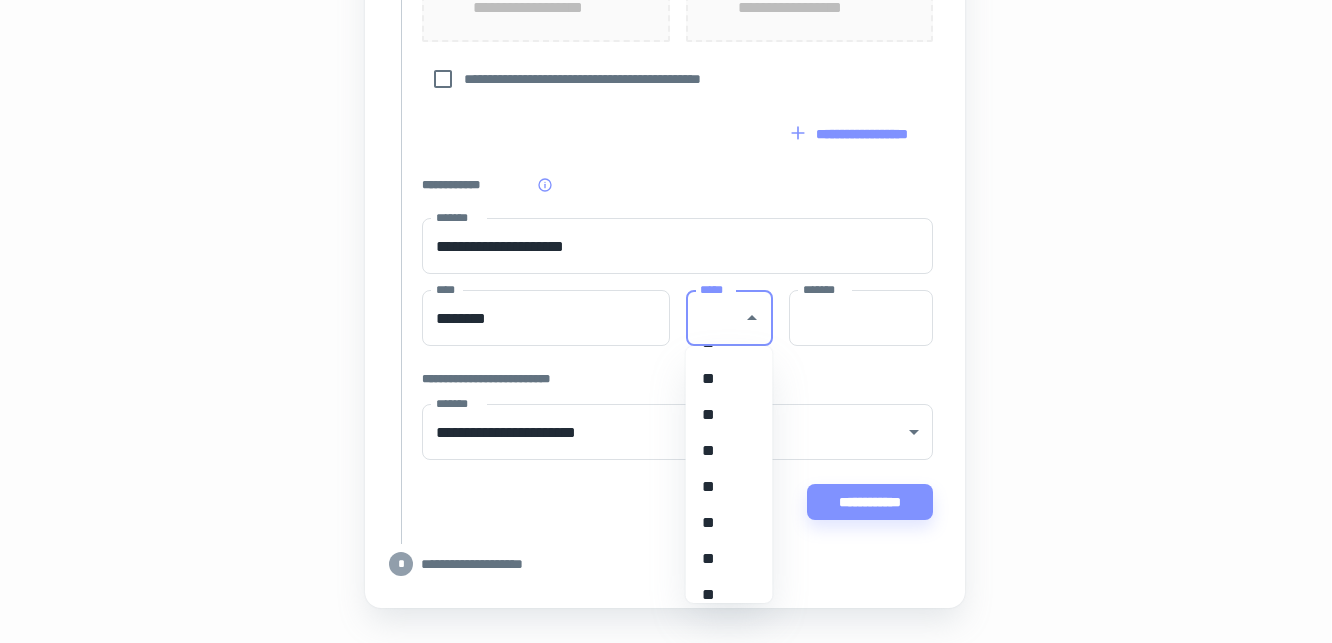 click on "**" at bounding box center [729, 559] 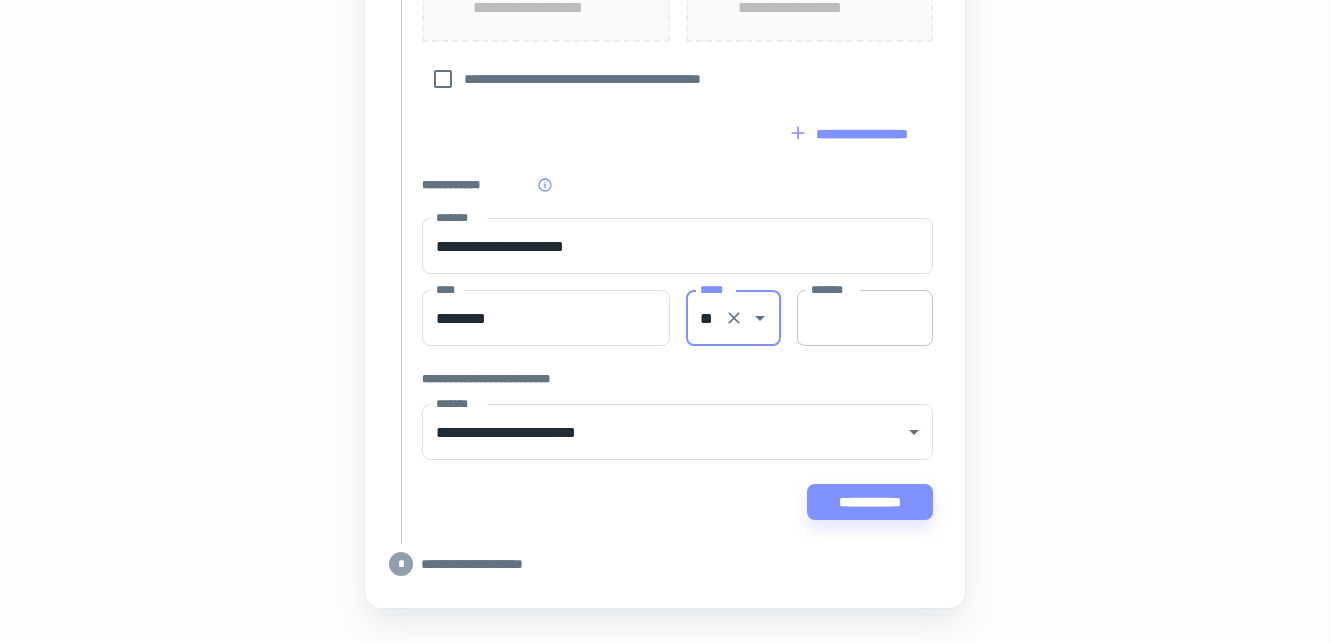 click on "*******" at bounding box center [865, 318] 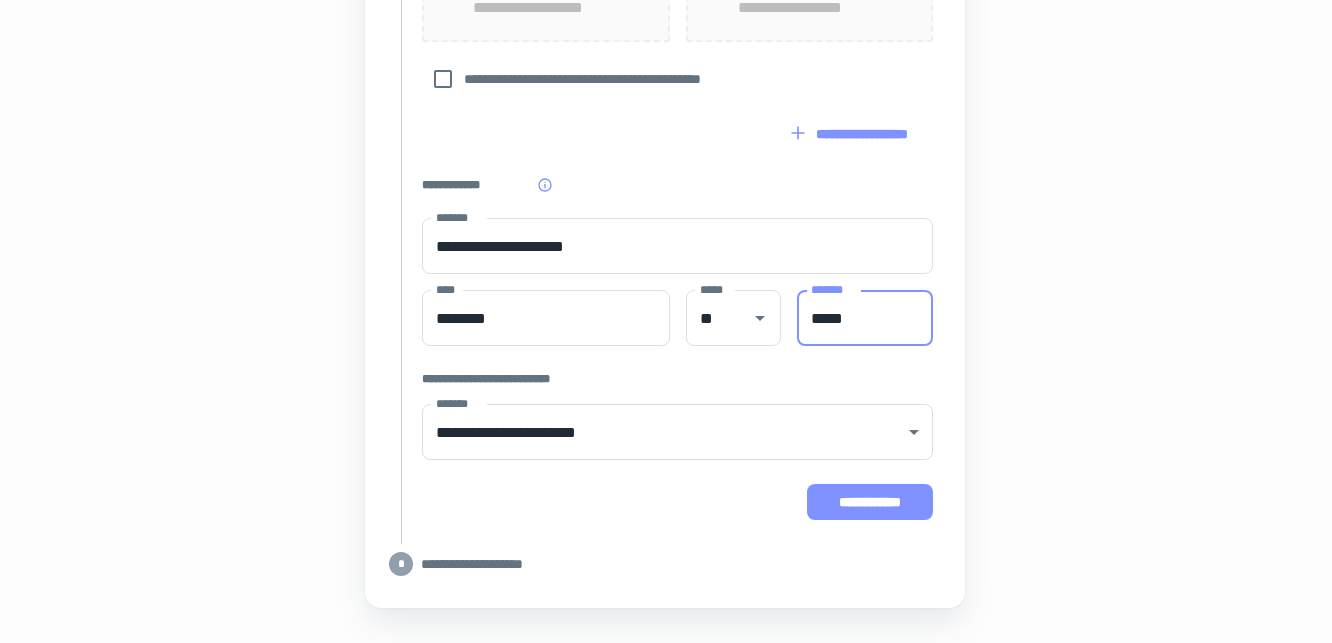 click on "**********" at bounding box center [870, 502] 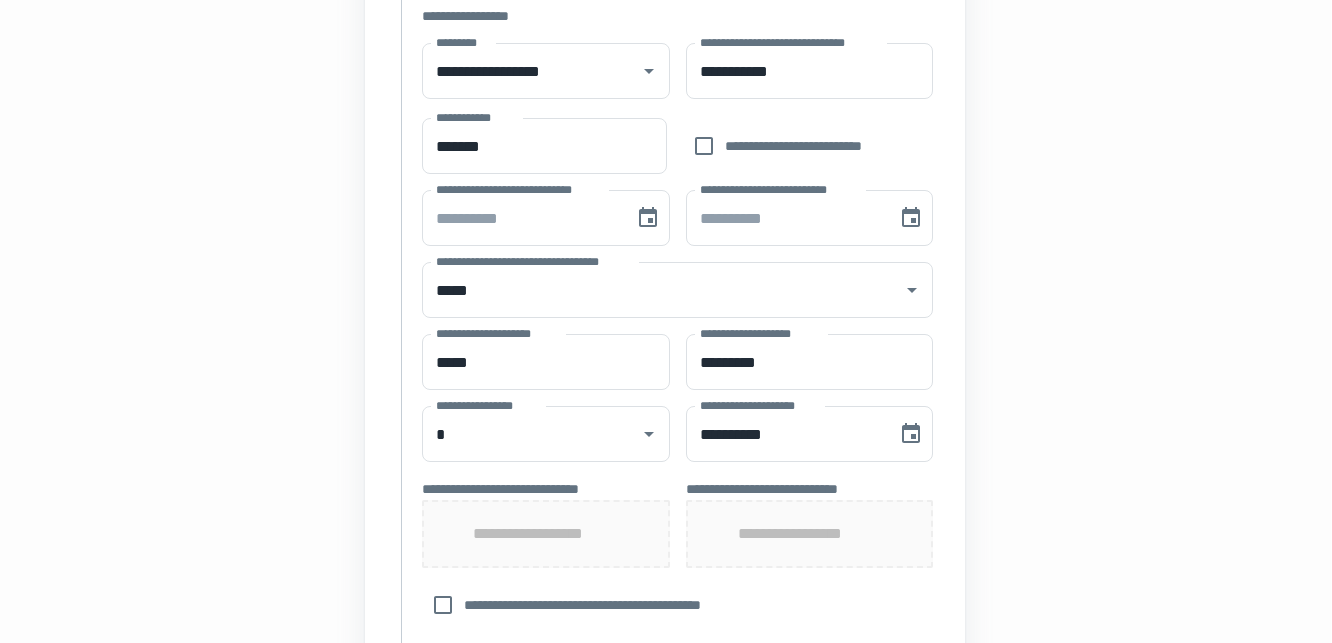 type on "**********" 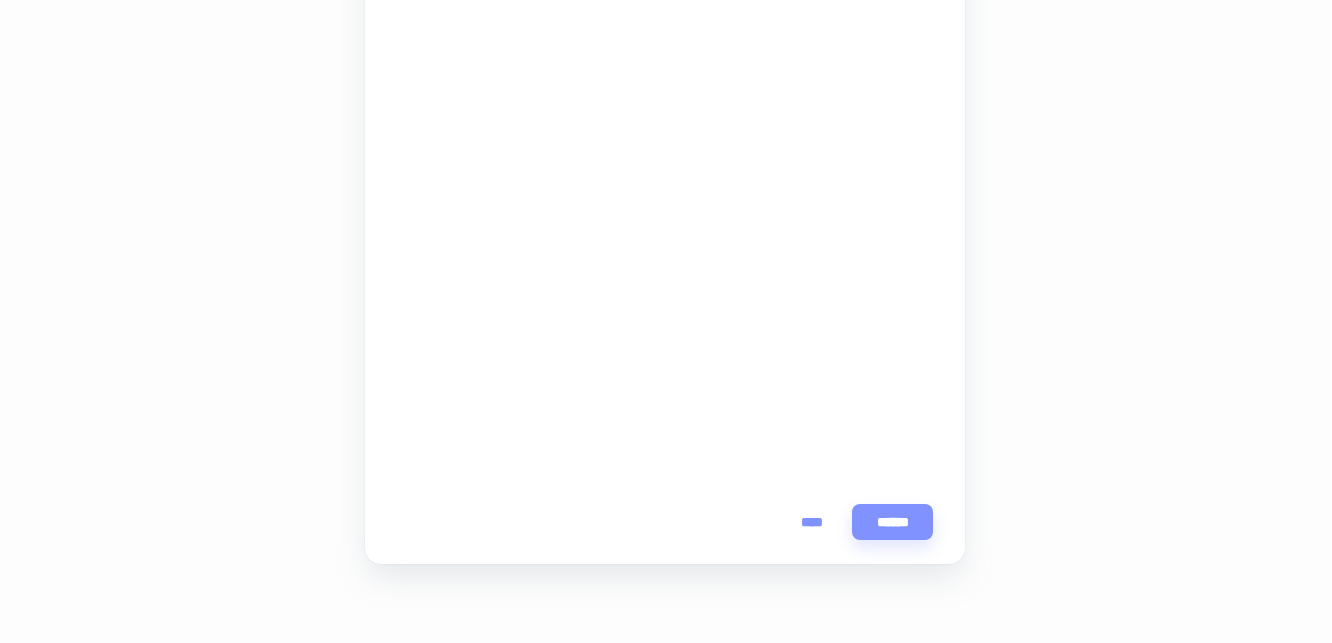 scroll, scrollTop: 622, scrollLeft: 1, axis: both 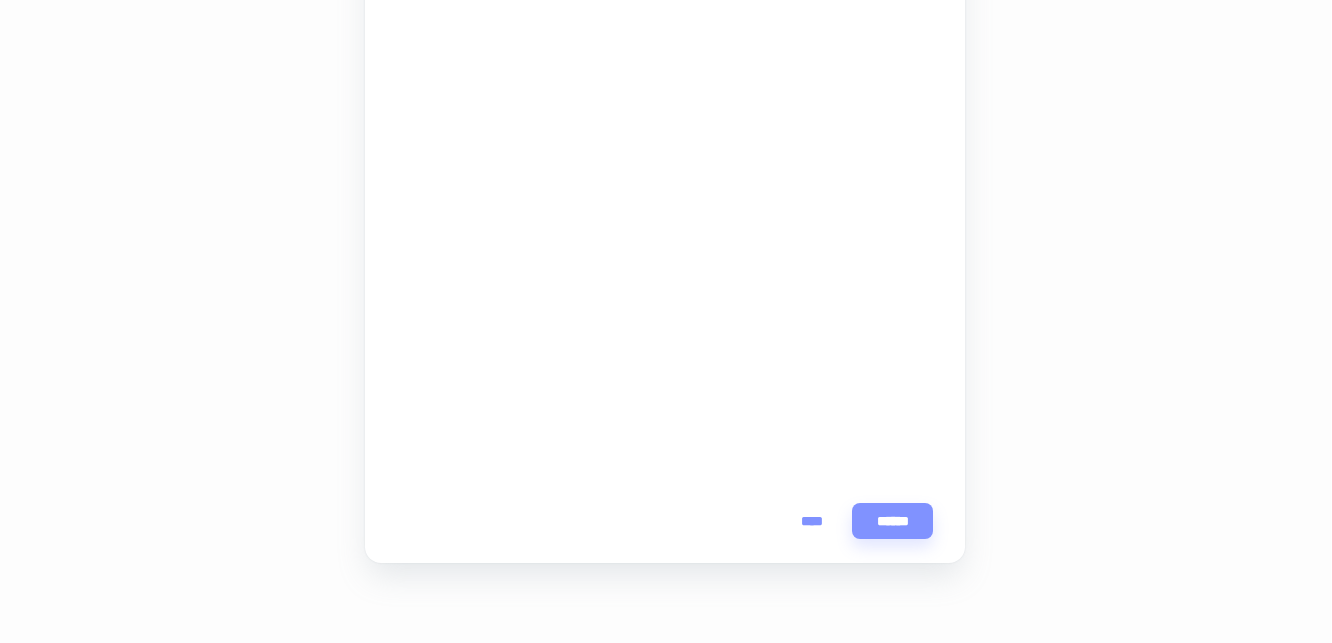 click on "****" at bounding box center [812, 521] 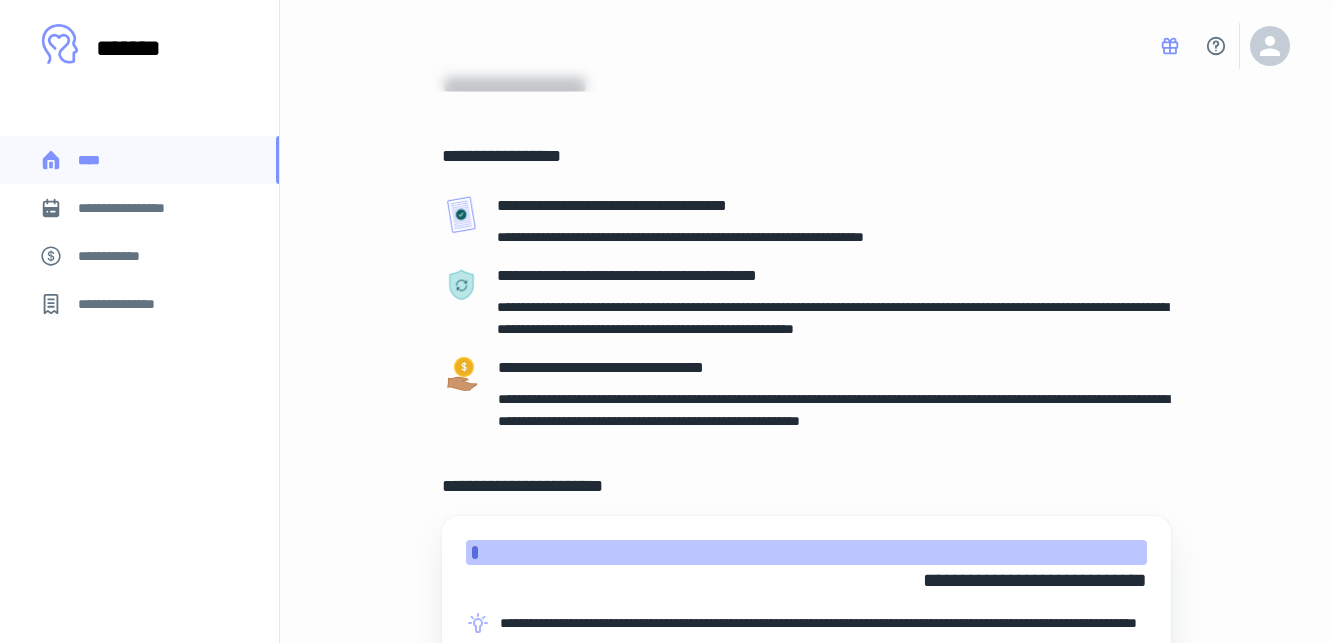 scroll, scrollTop: 0, scrollLeft: 0, axis: both 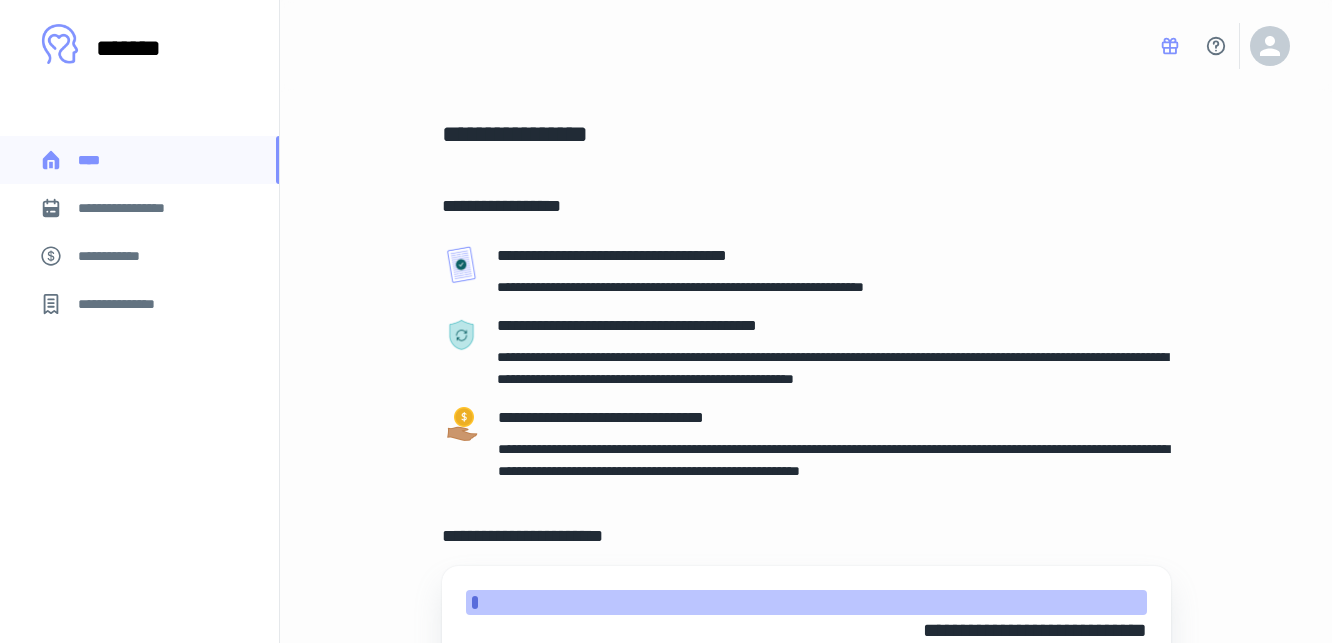 click on "**********" at bounding box center (136, 208) 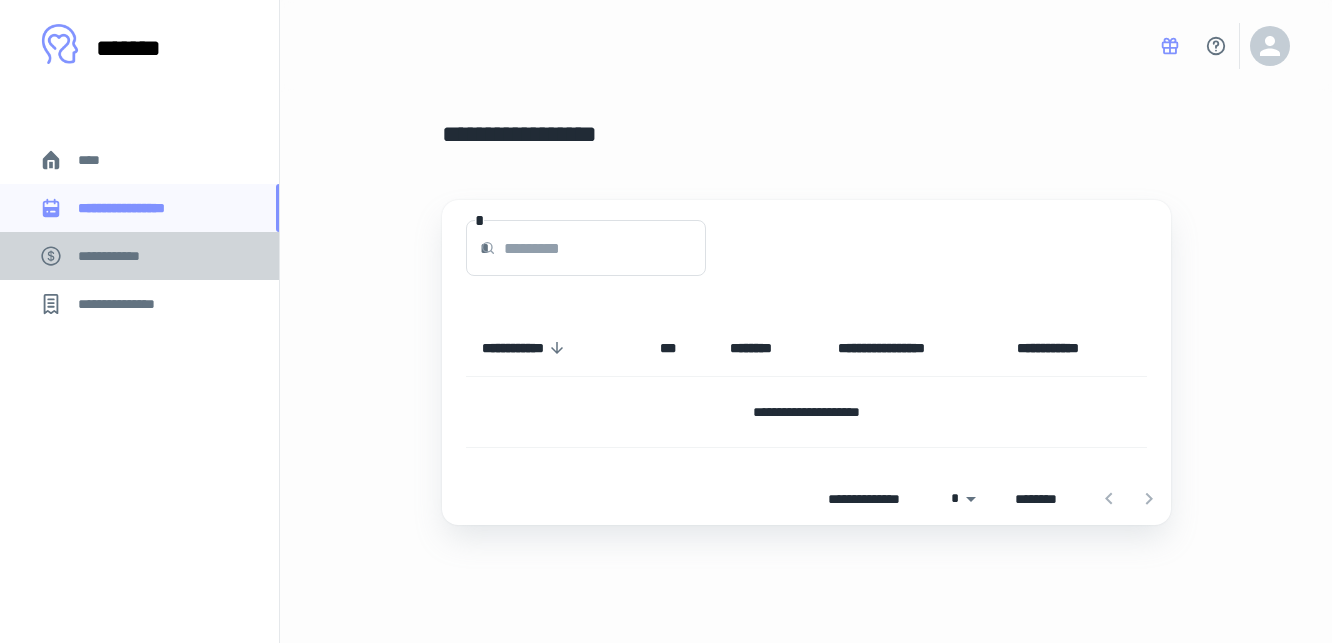 click on "**********" at bounding box center (119, 256) 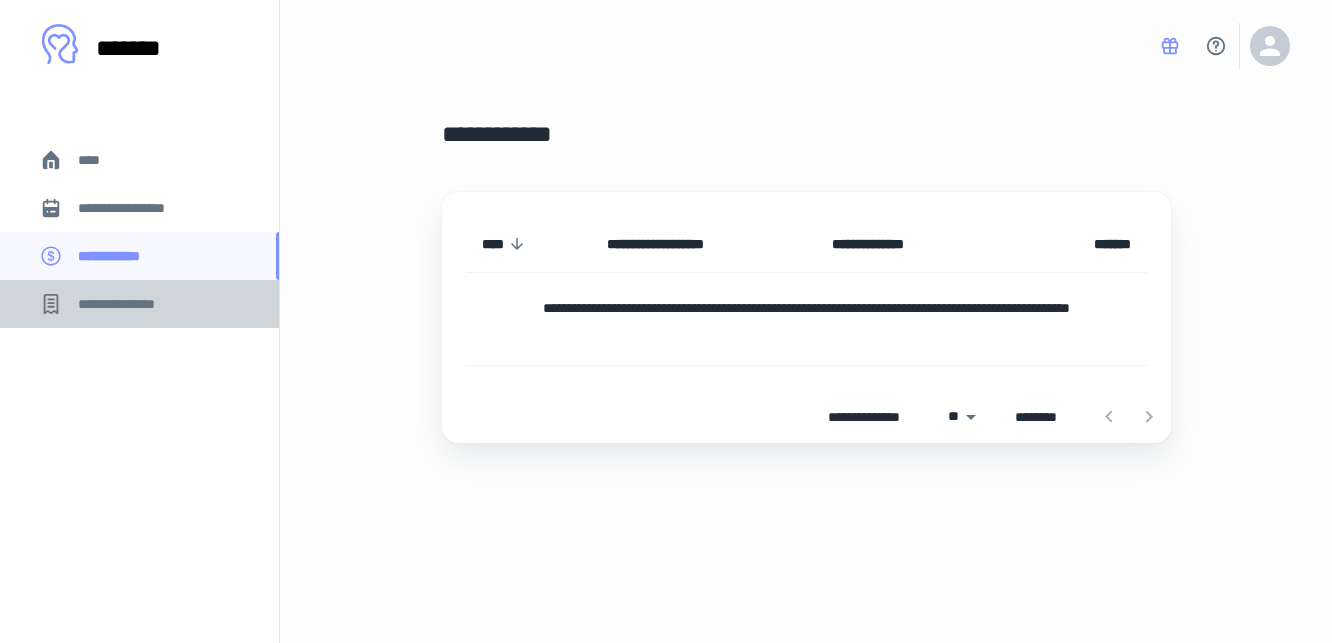 click on "**********" at bounding box center (127, 304) 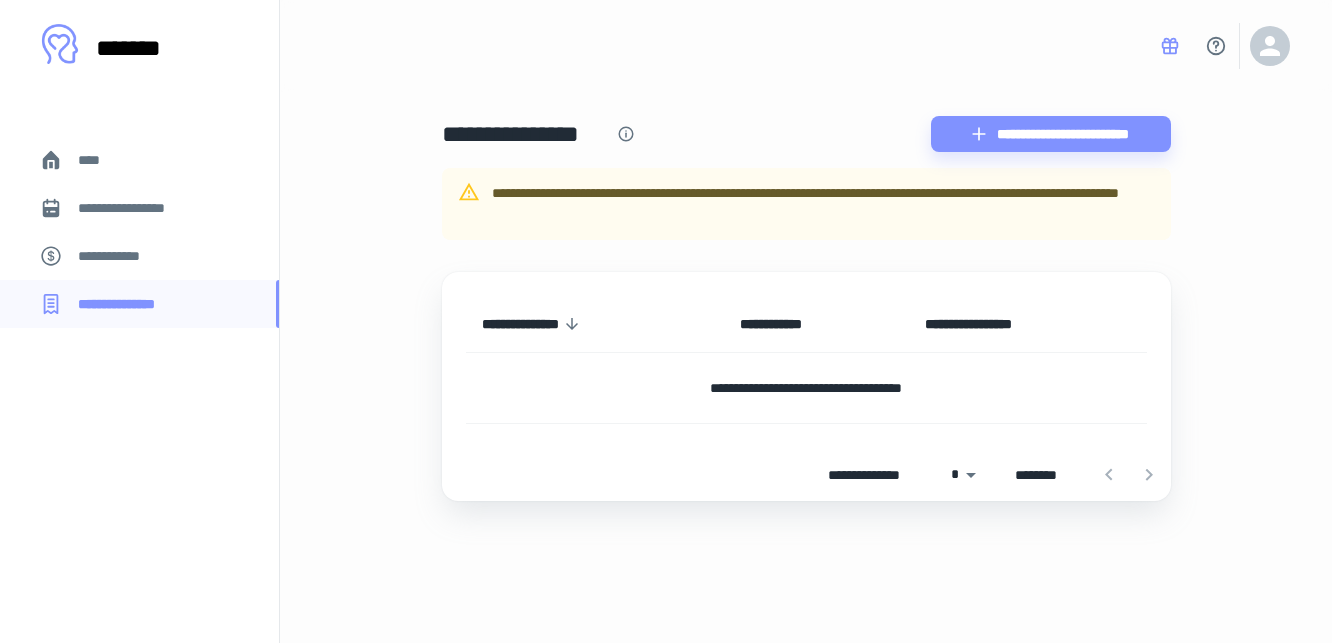 click on "****" at bounding box center [139, 160] 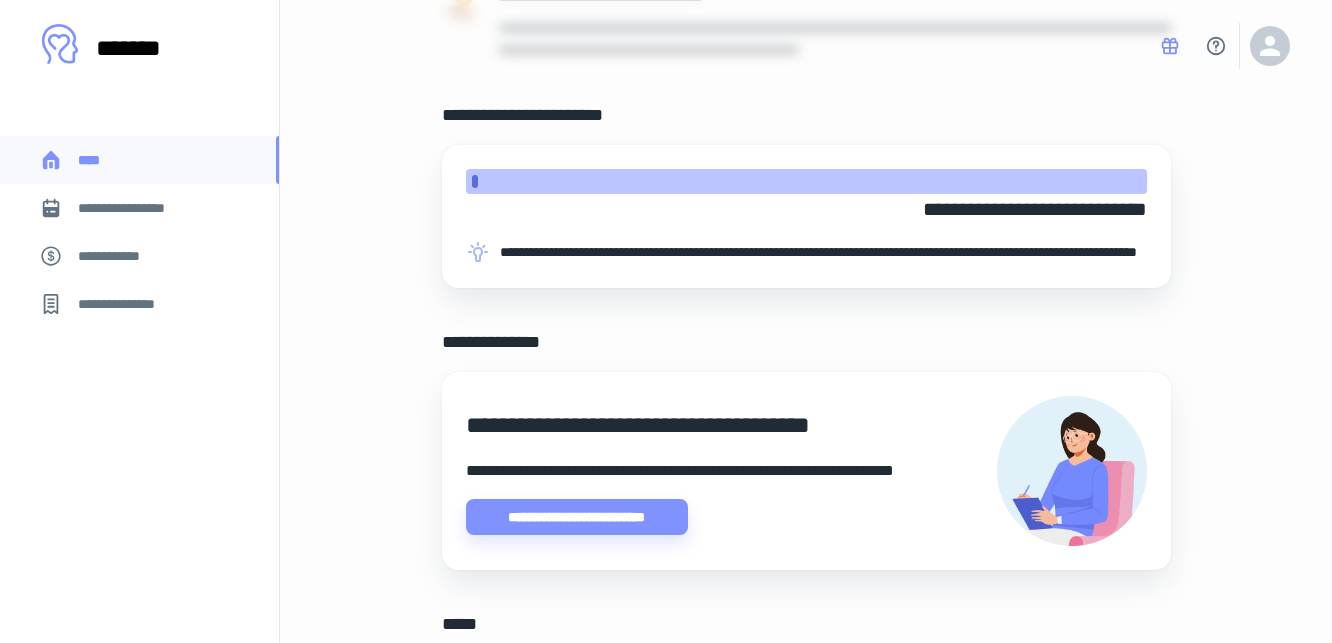 scroll, scrollTop: 425, scrollLeft: 0, axis: vertical 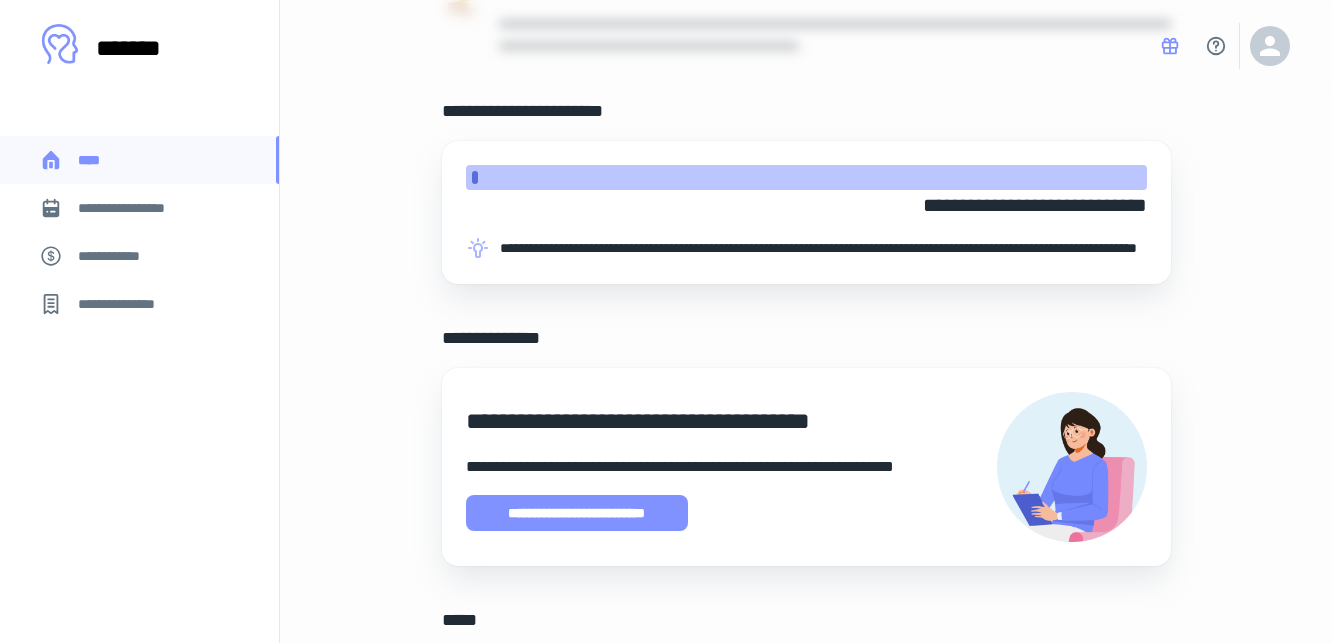 click on "**********" at bounding box center [577, 513] 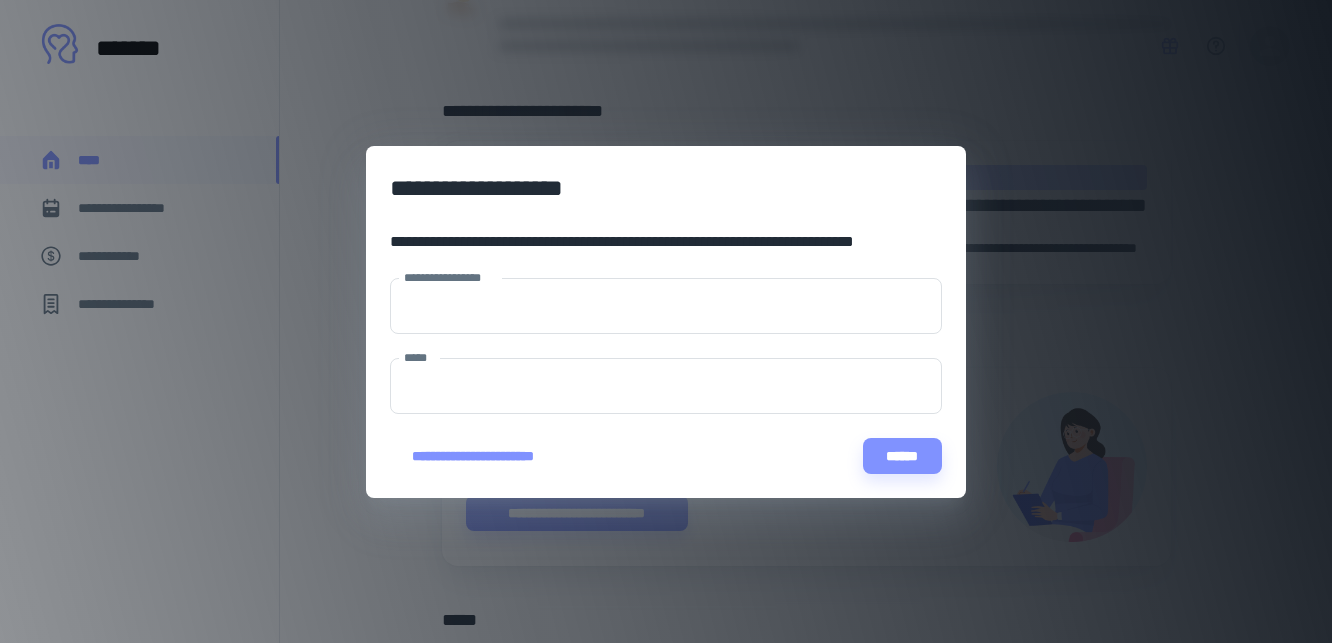 click on "**********" at bounding box center [666, 321] 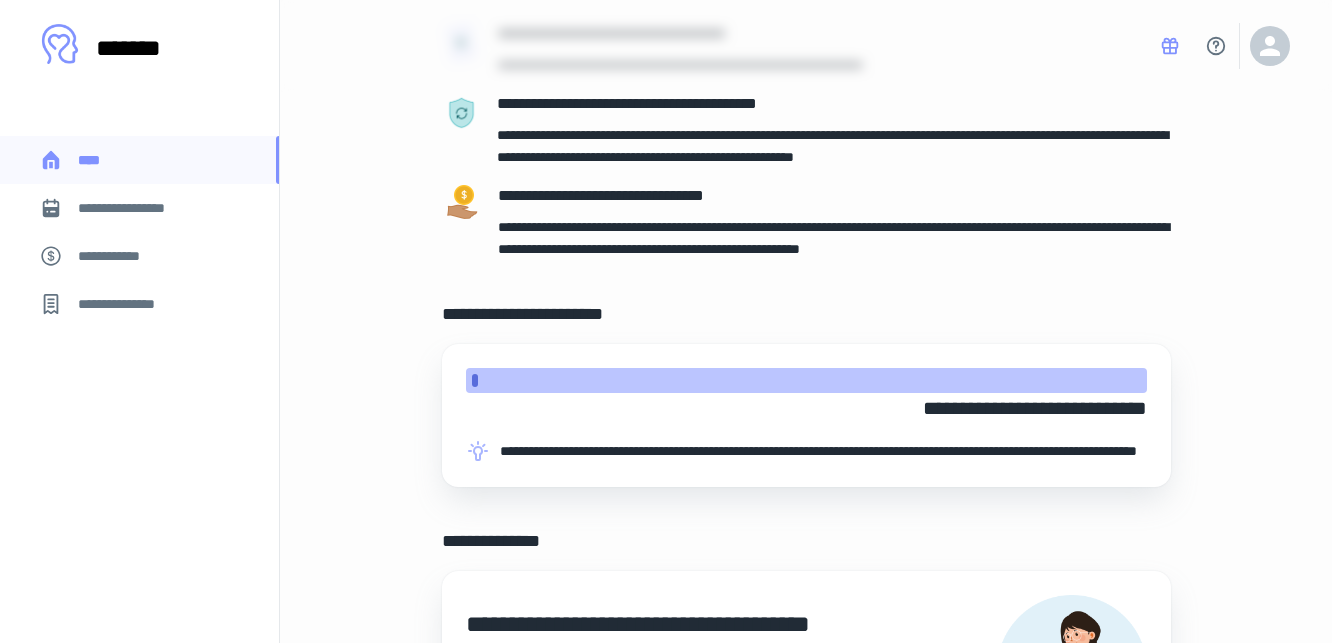 scroll, scrollTop: 0, scrollLeft: 0, axis: both 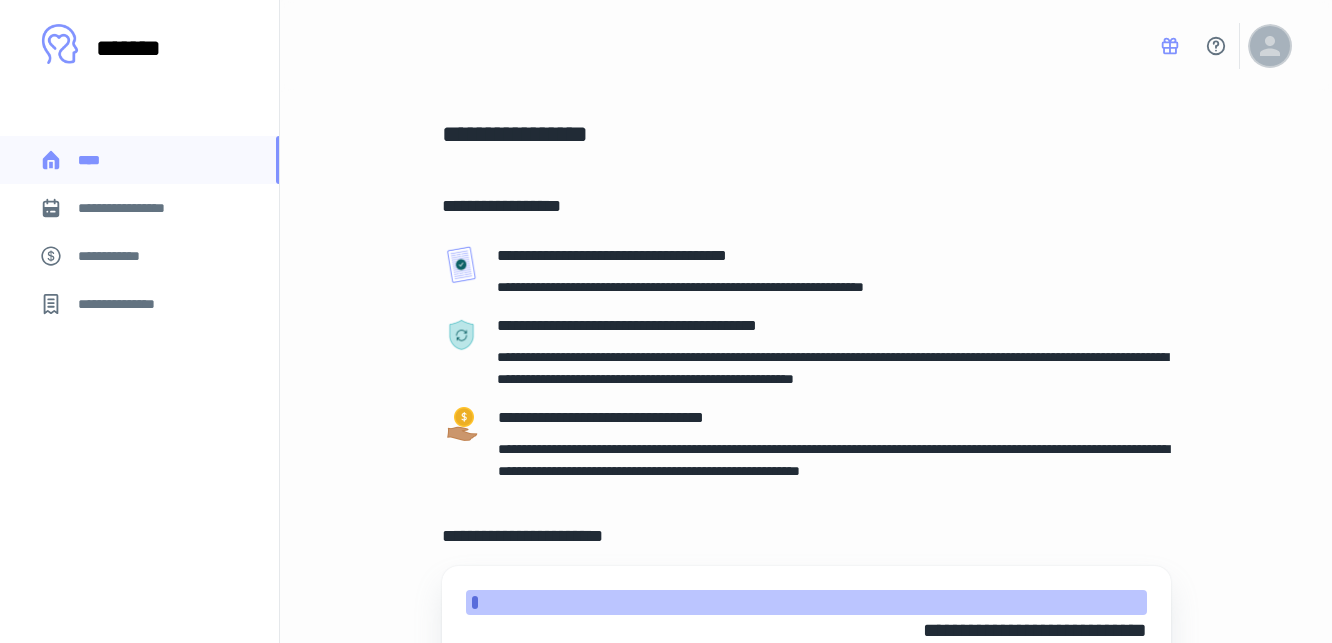 click 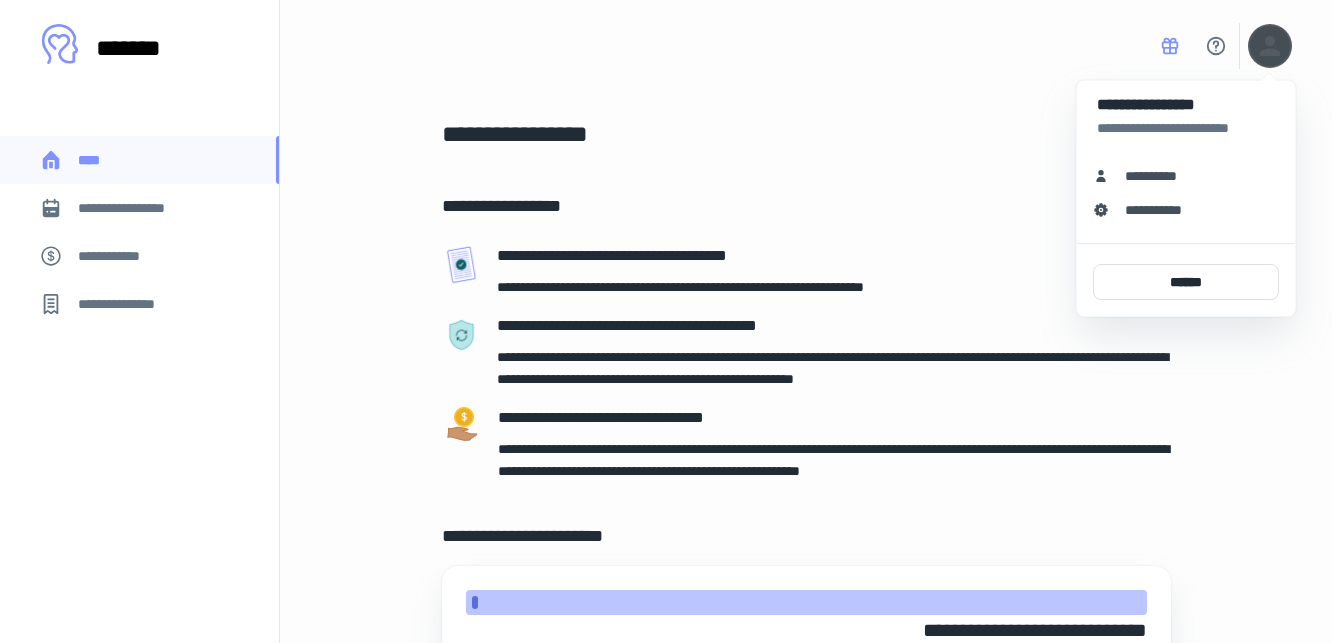 click on "**********" at bounding box center [1158, 176] 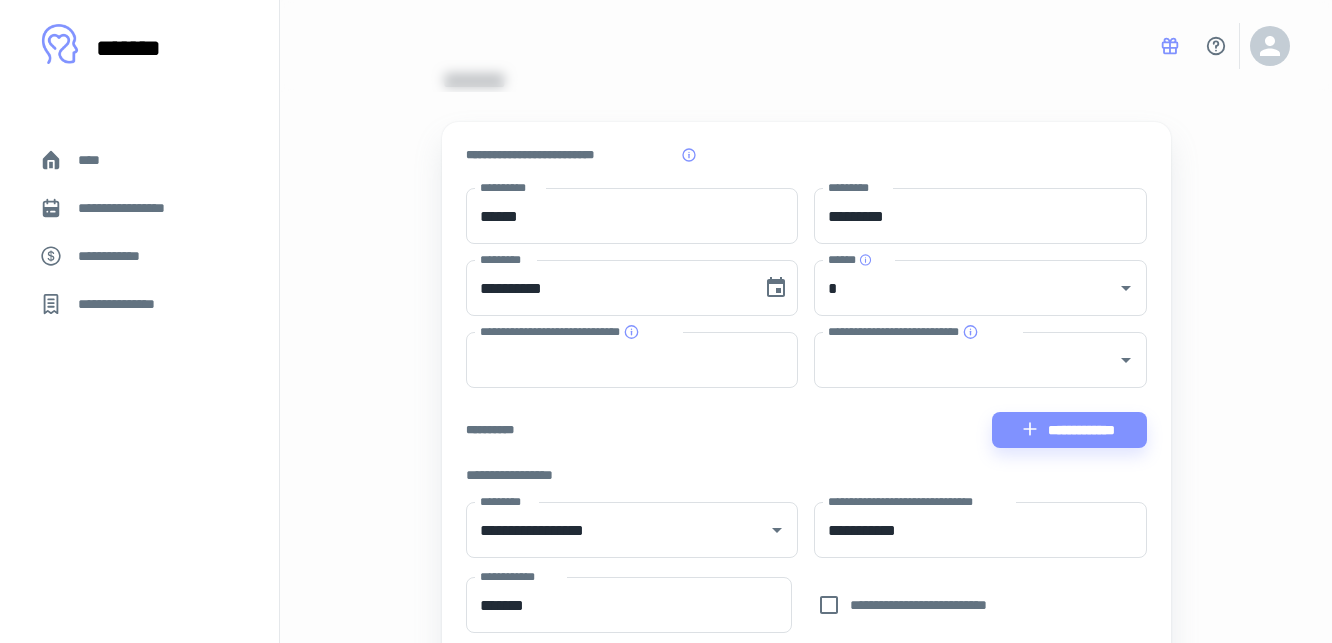 scroll, scrollTop: 0, scrollLeft: 0, axis: both 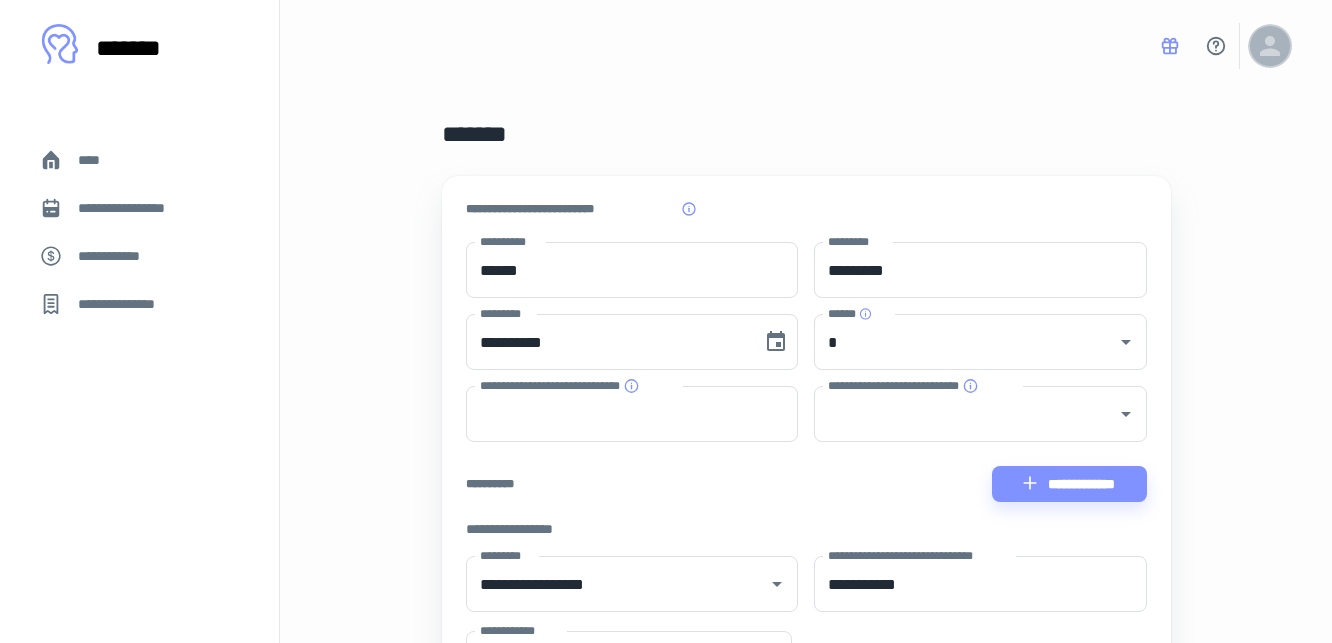 click 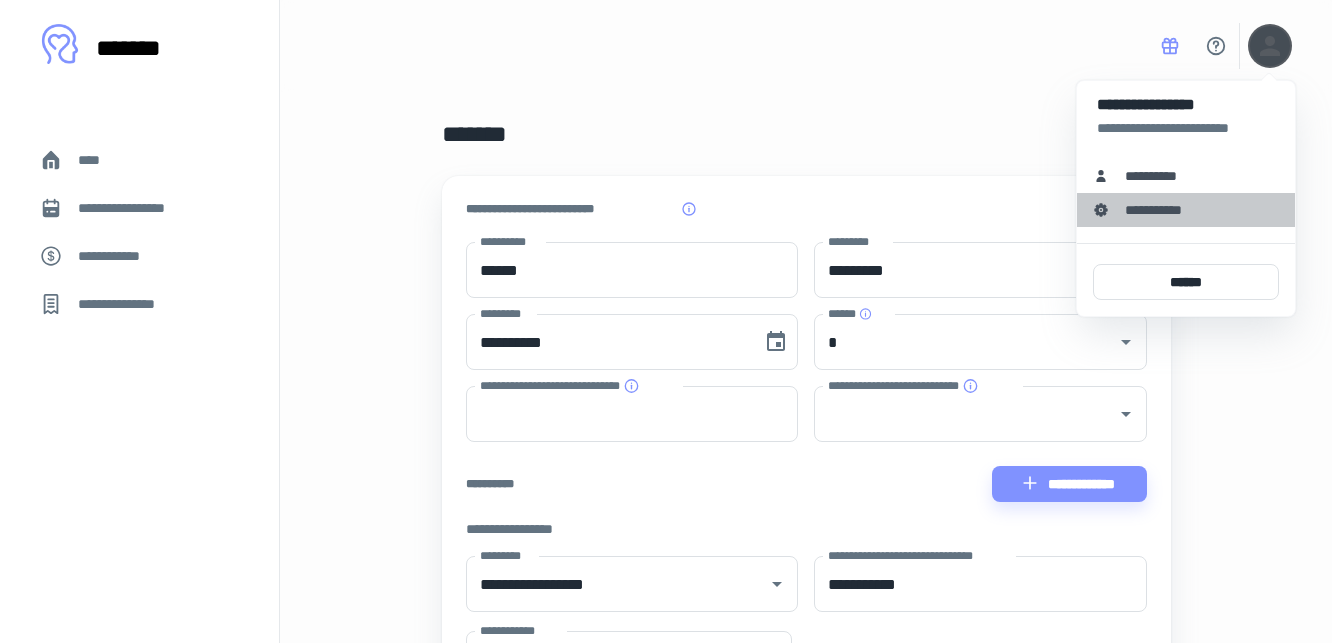 click on "**********" at bounding box center (1164, 210) 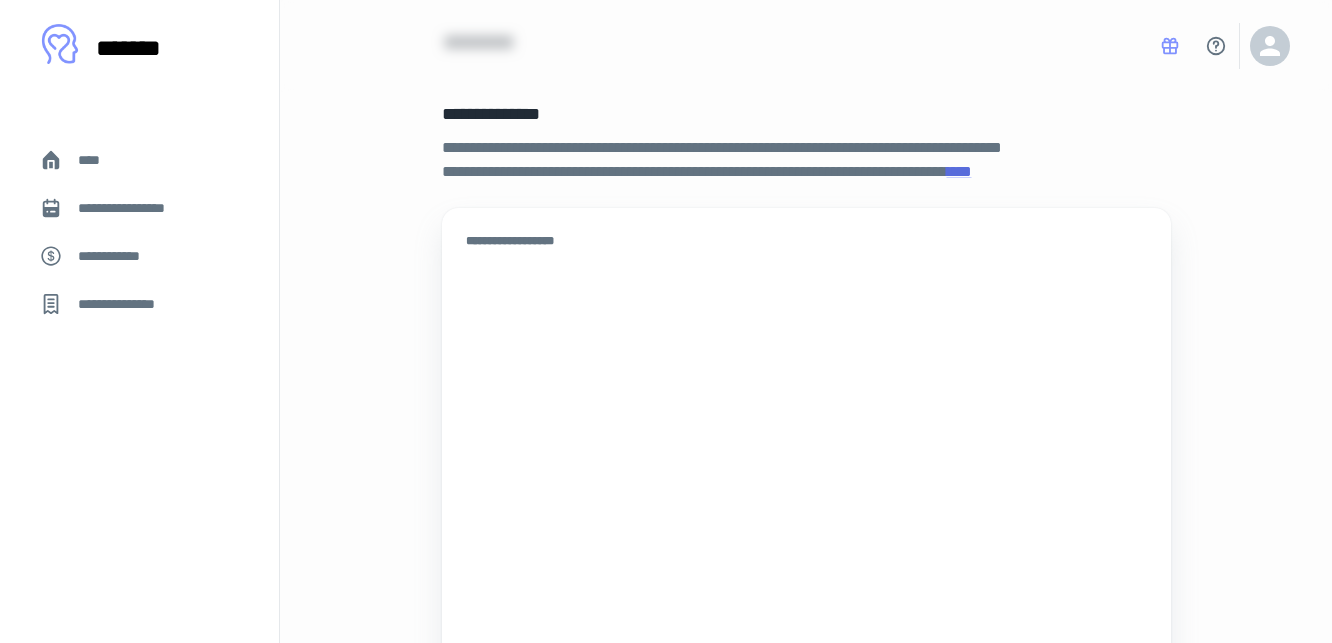 scroll, scrollTop: 95, scrollLeft: 0, axis: vertical 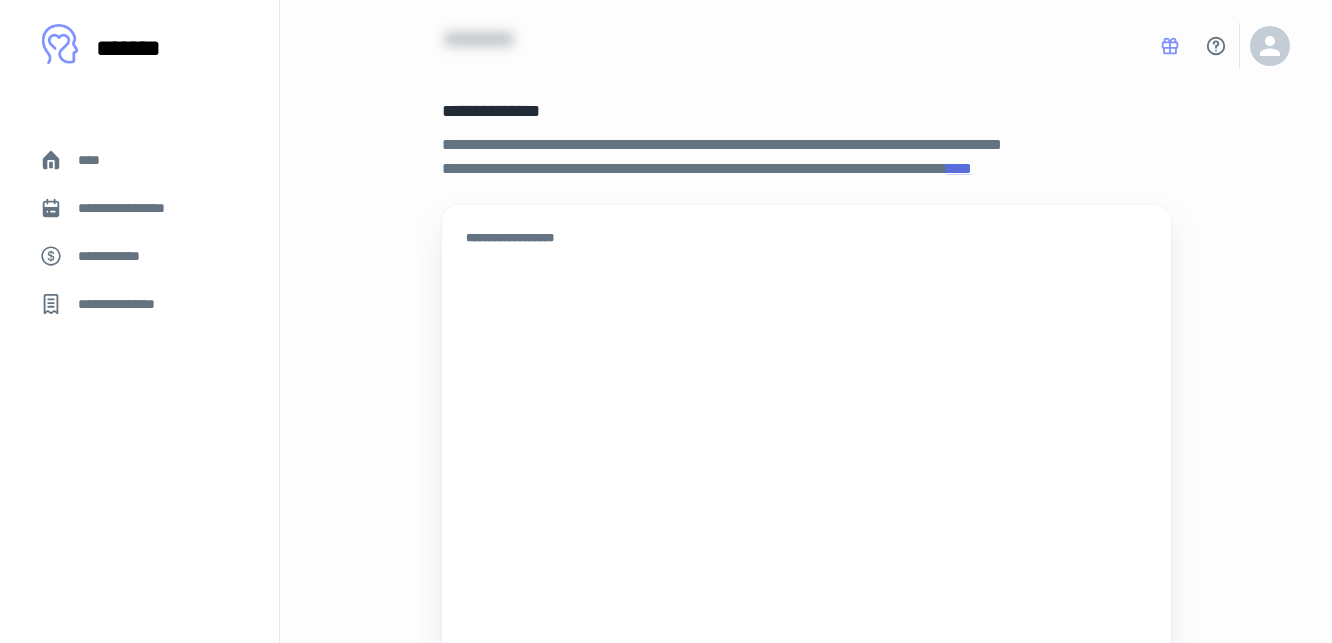 click on "****" at bounding box center [97, 160] 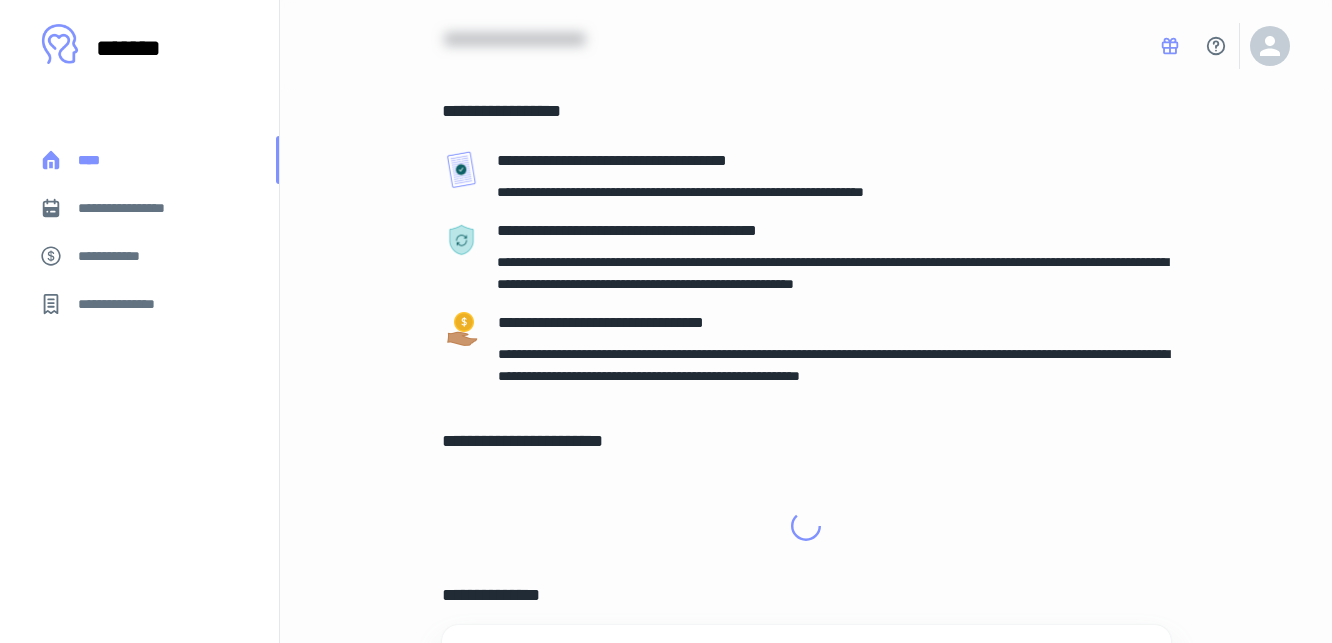 scroll, scrollTop: 0, scrollLeft: 0, axis: both 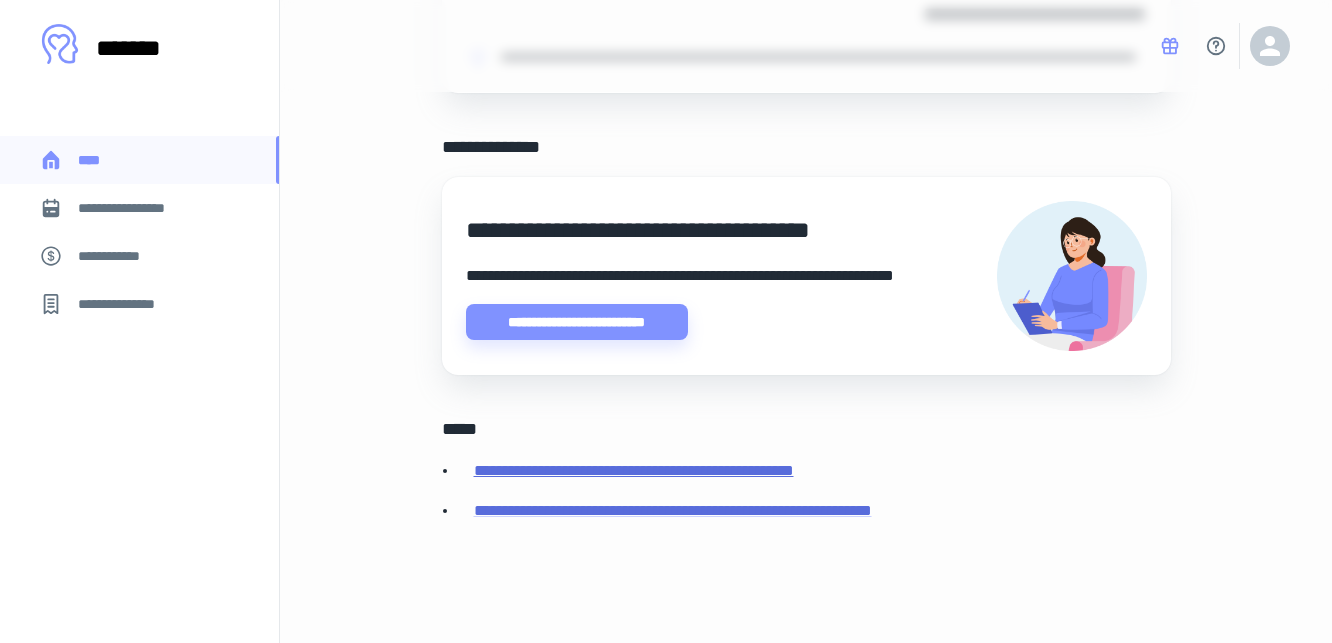 click on "**********" at bounding box center [634, 470] 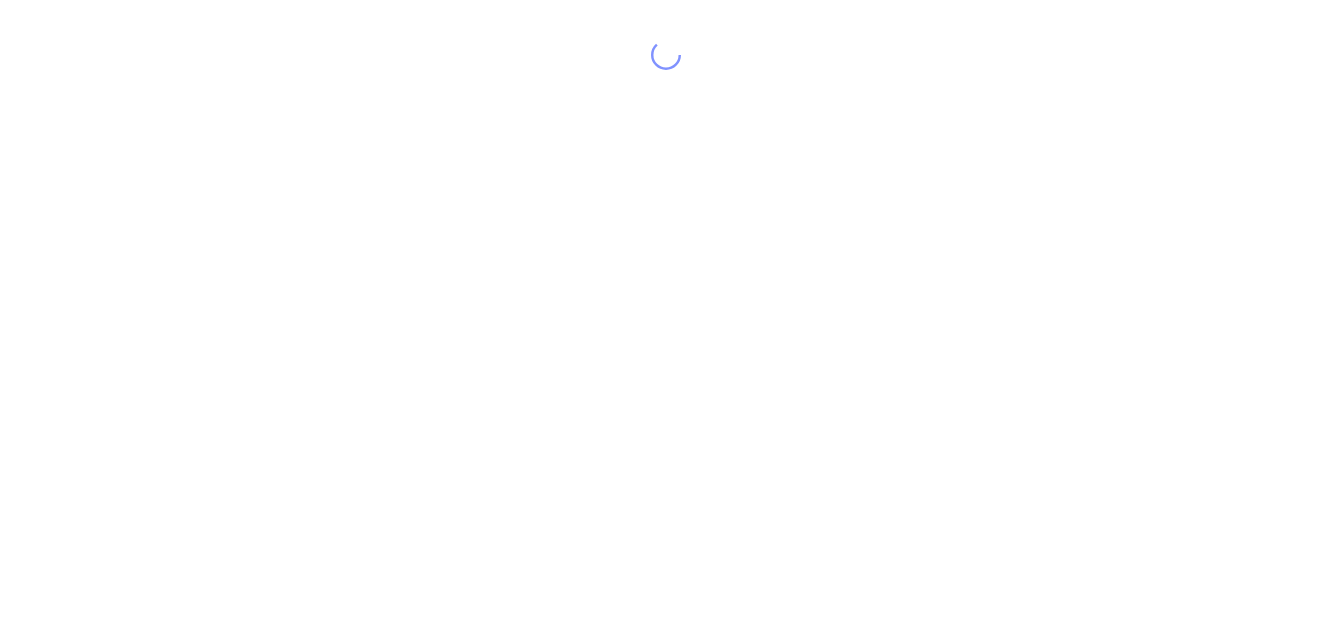 scroll, scrollTop: 0, scrollLeft: 0, axis: both 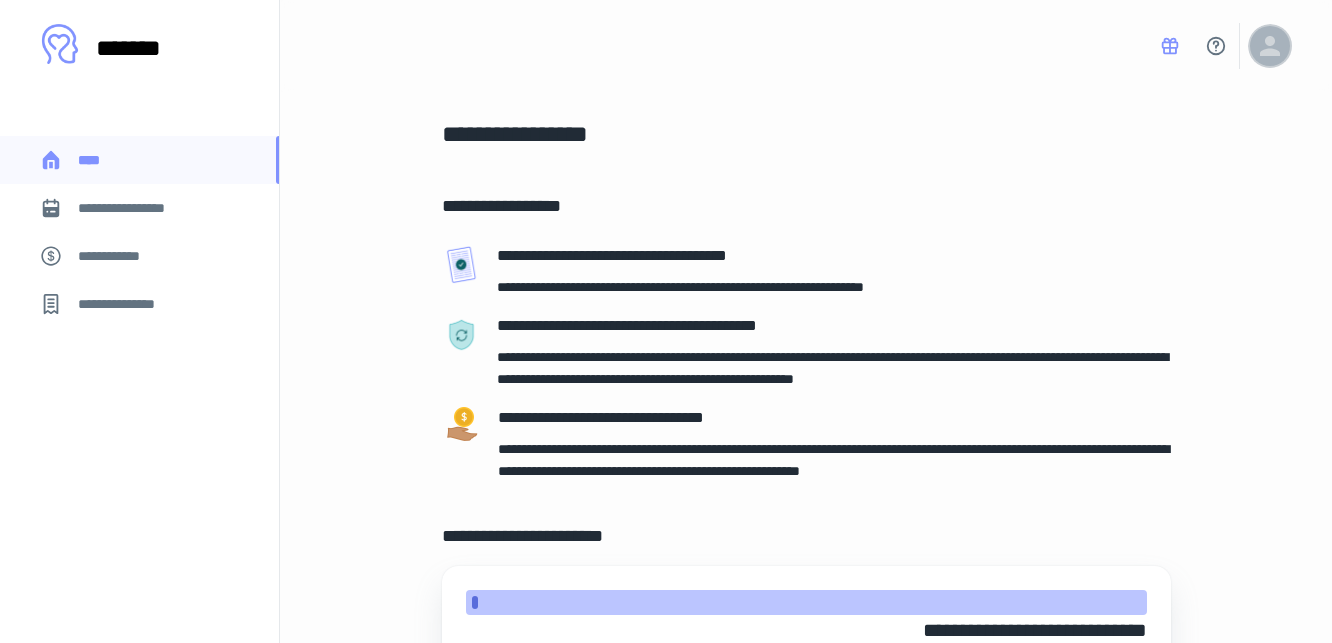 click 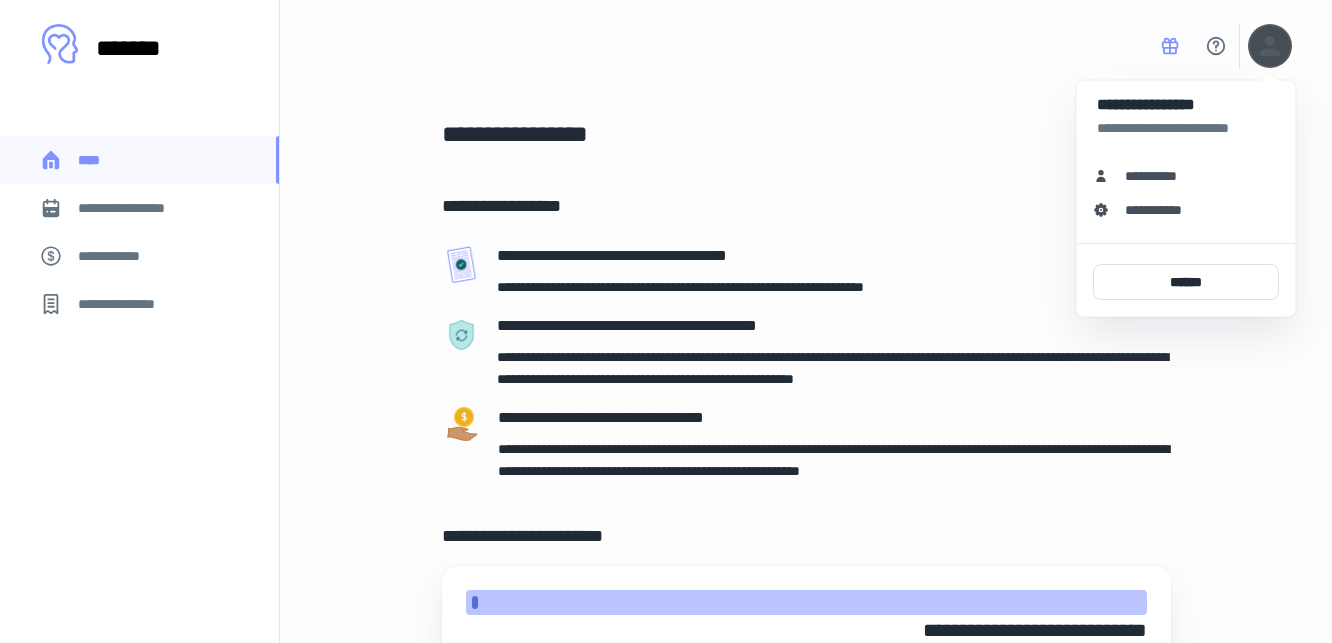 click at bounding box center (666, 321) 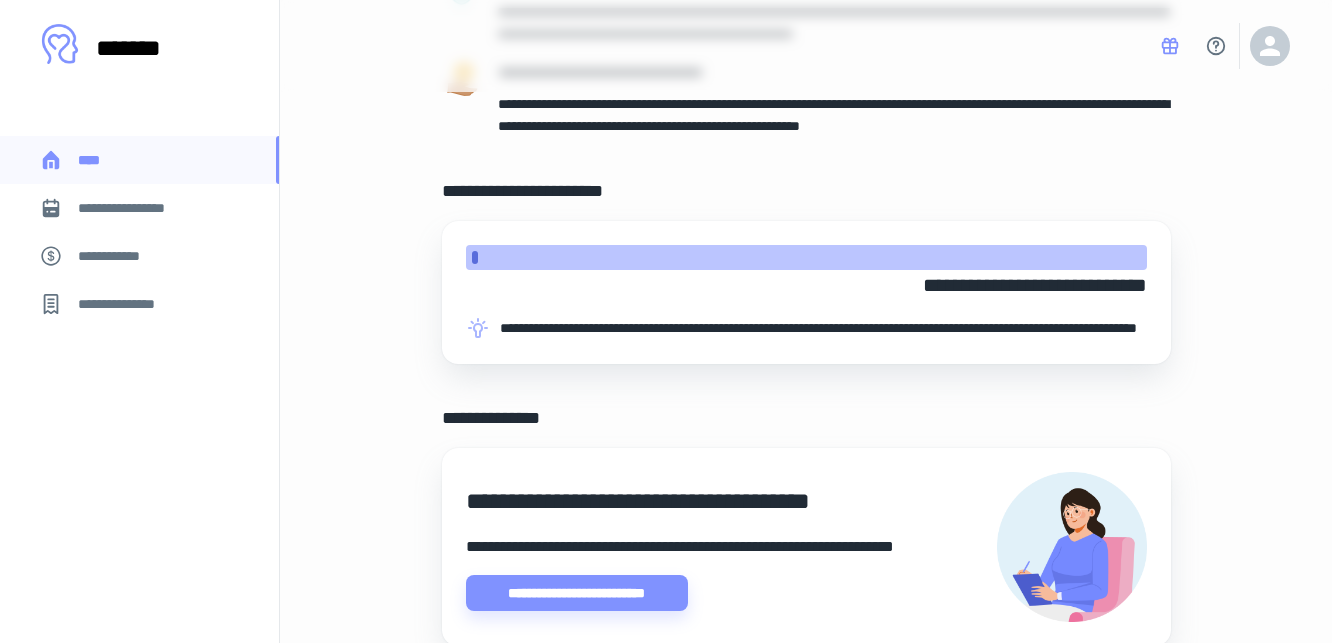 scroll, scrollTop: 350, scrollLeft: 0, axis: vertical 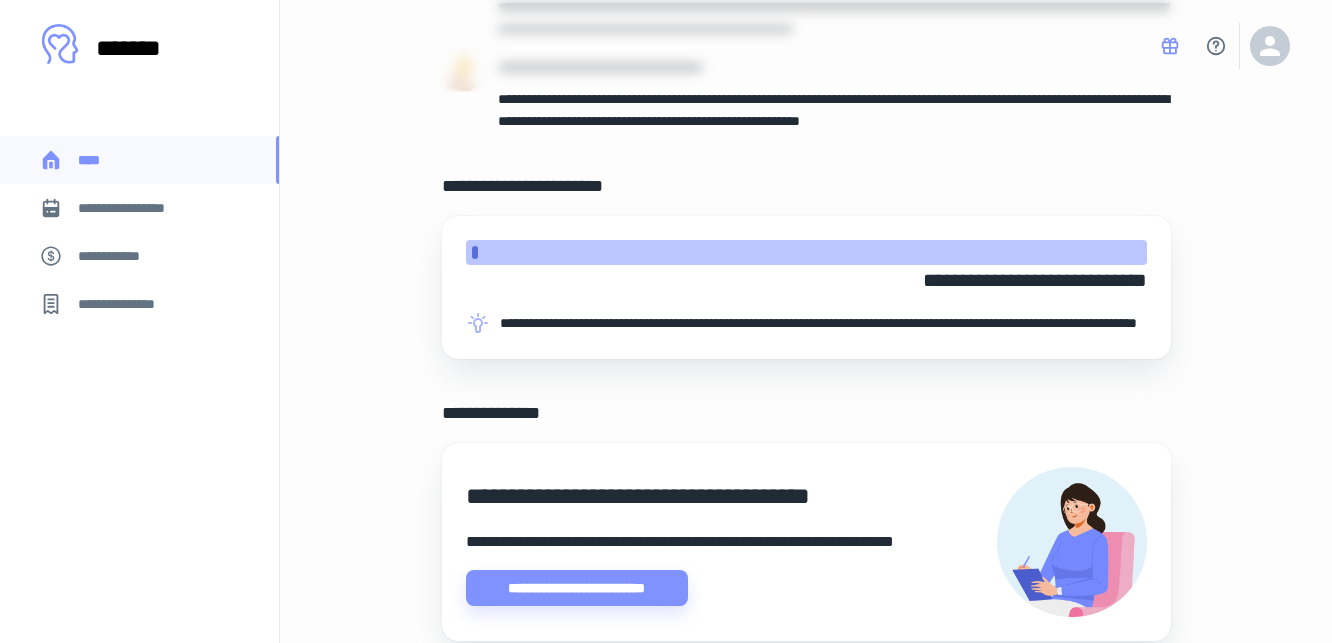 click on "**********" at bounding box center (806, 280) 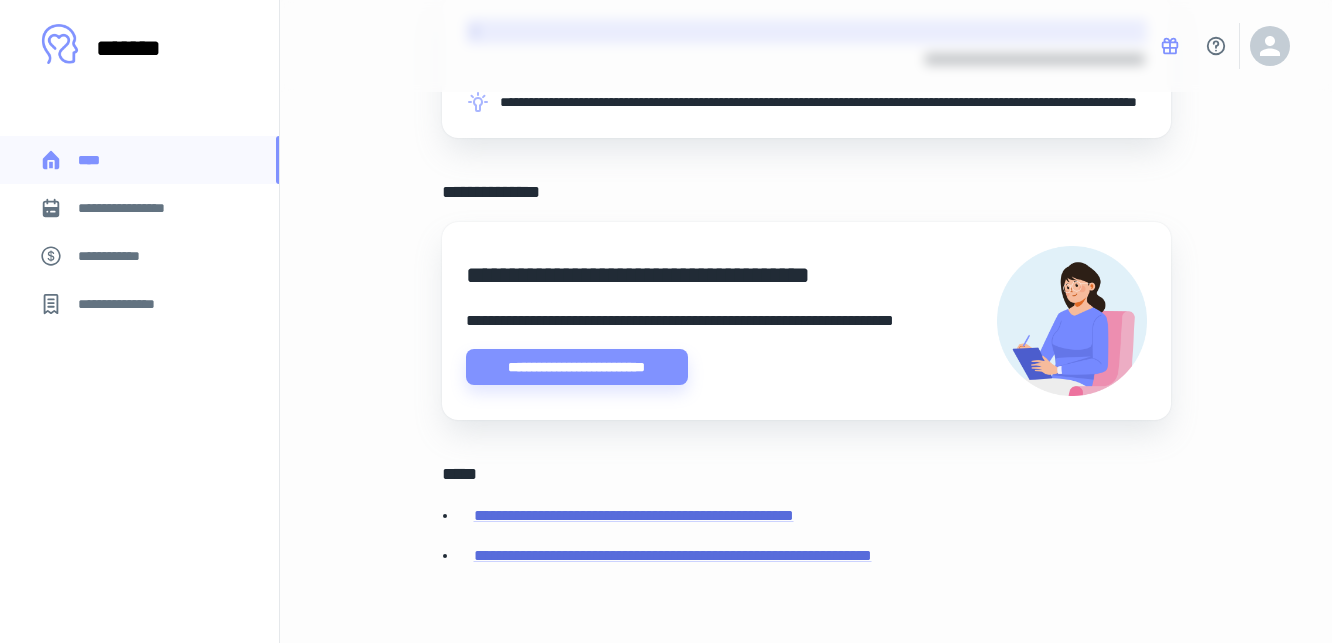 scroll, scrollTop: 616, scrollLeft: 0, axis: vertical 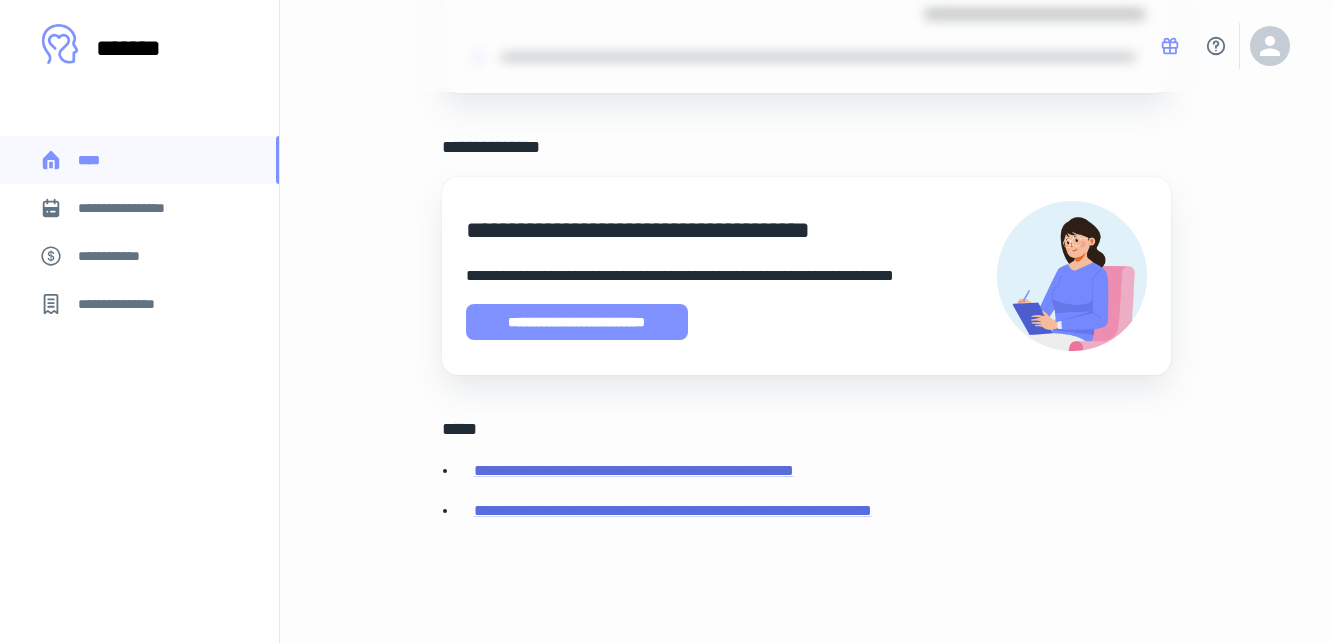 click on "**********" at bounding box center [577, 322] 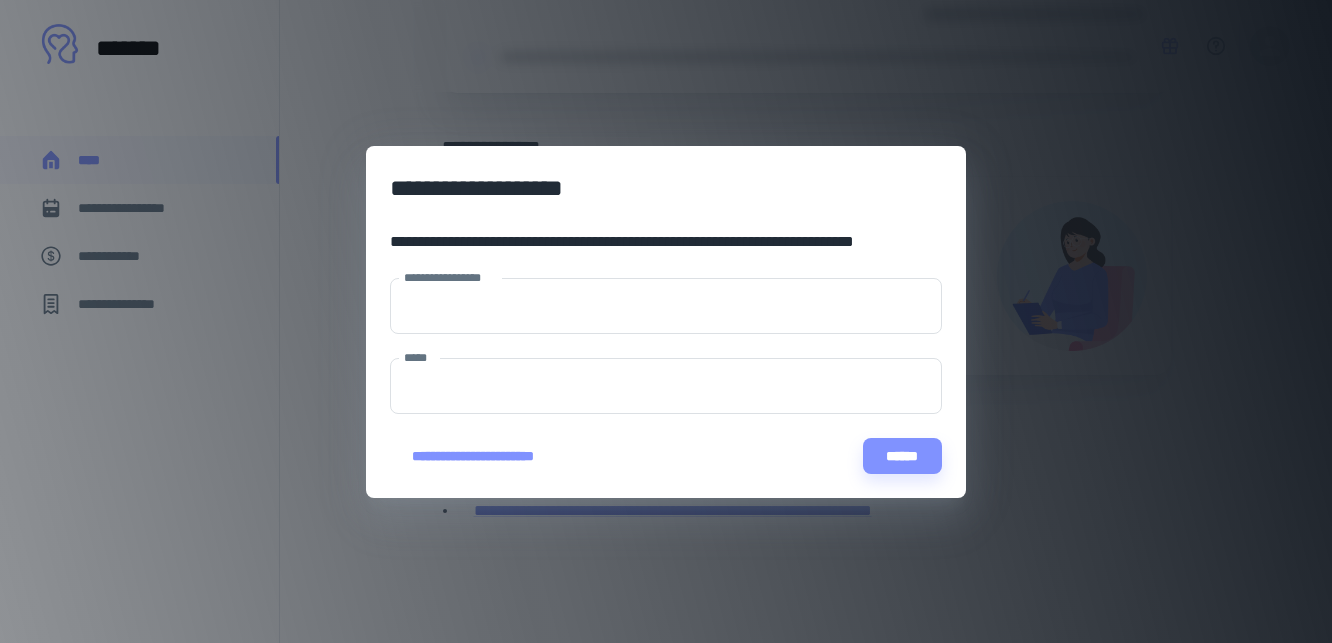 click on "**********" at bounding box center (666, 321) 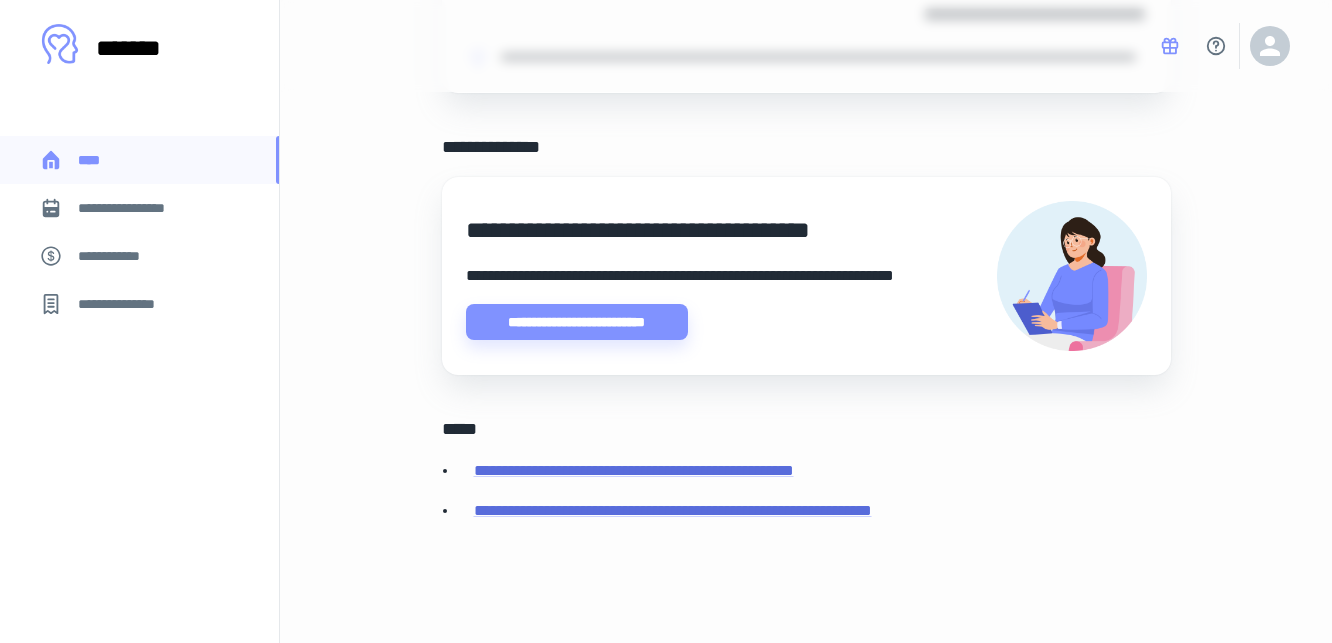 click on "**********" at bounding box center [136, 208] 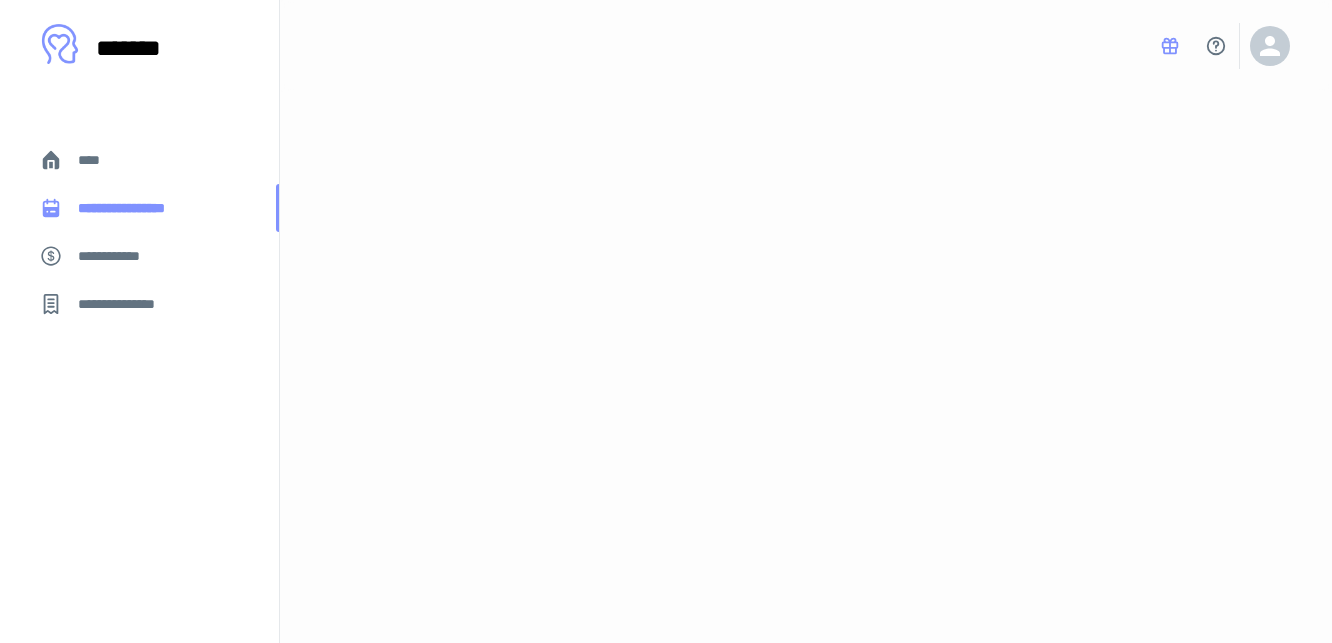 scroll, scrollTop: 0, scrollLeft: 0, axis: both 